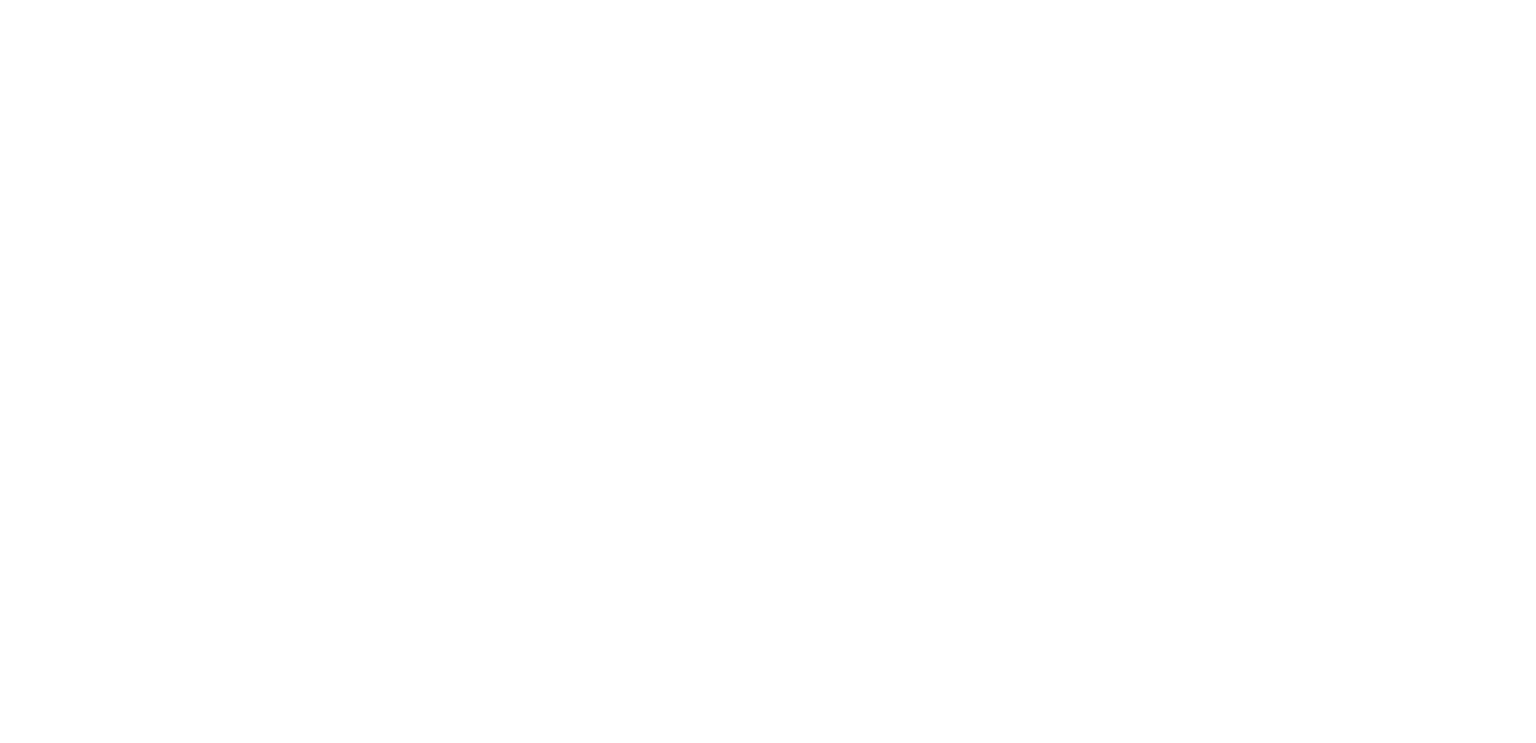 scroll, scrollTop: 0, scrollLeft: 0, axis: both 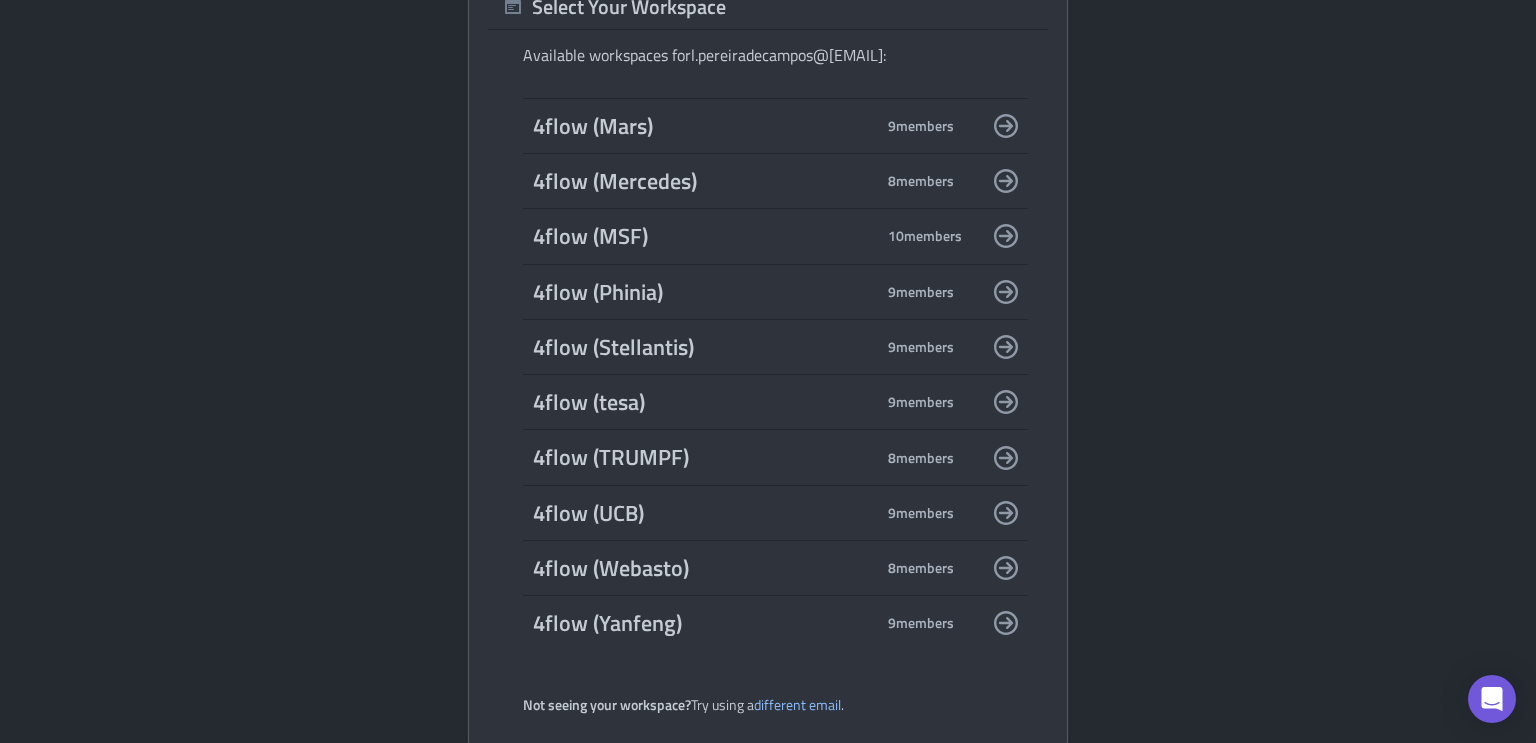 click 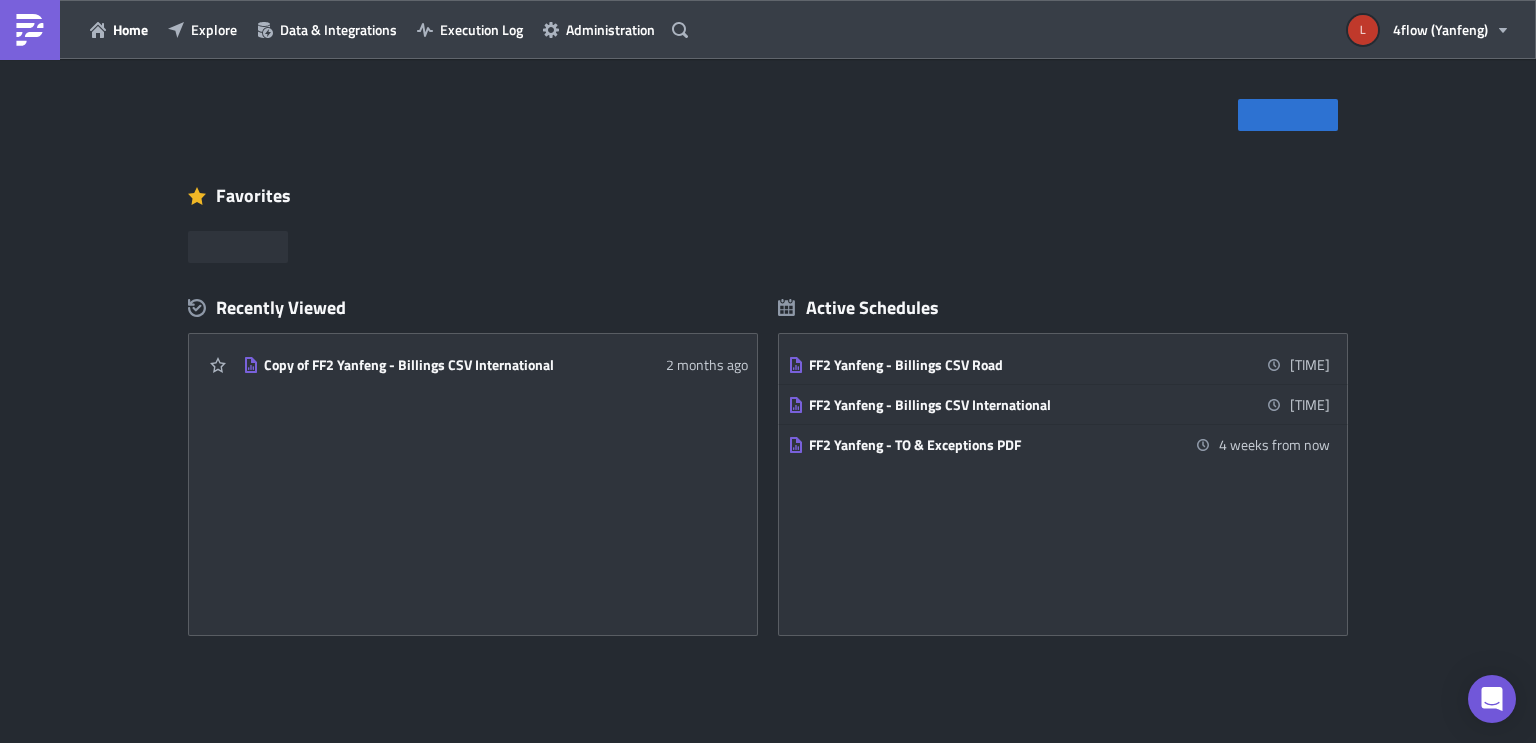 scroll, scrollTop: 0, scrollLeft: 0, axis: both 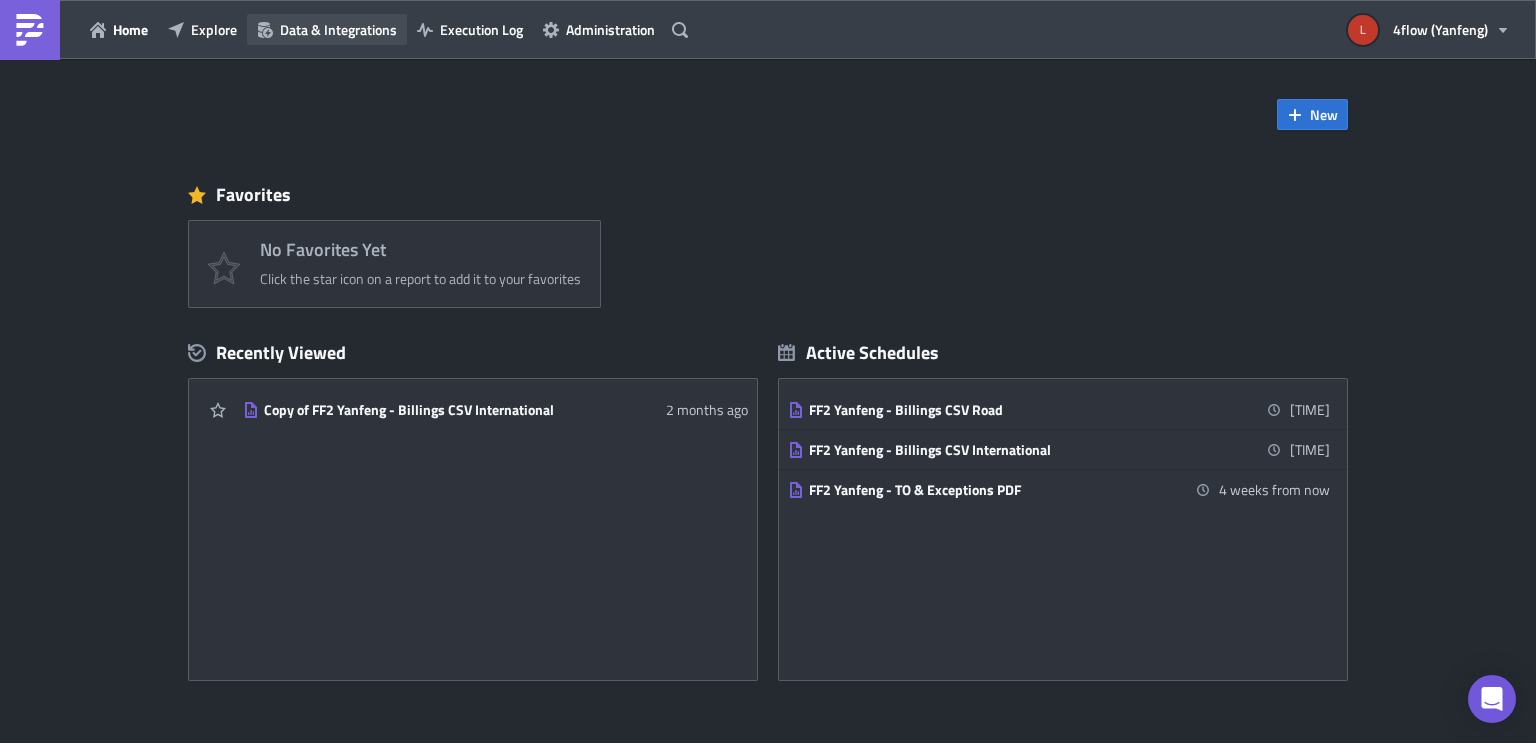 click on "Data & Integrations" at bounding box center [338, 29] 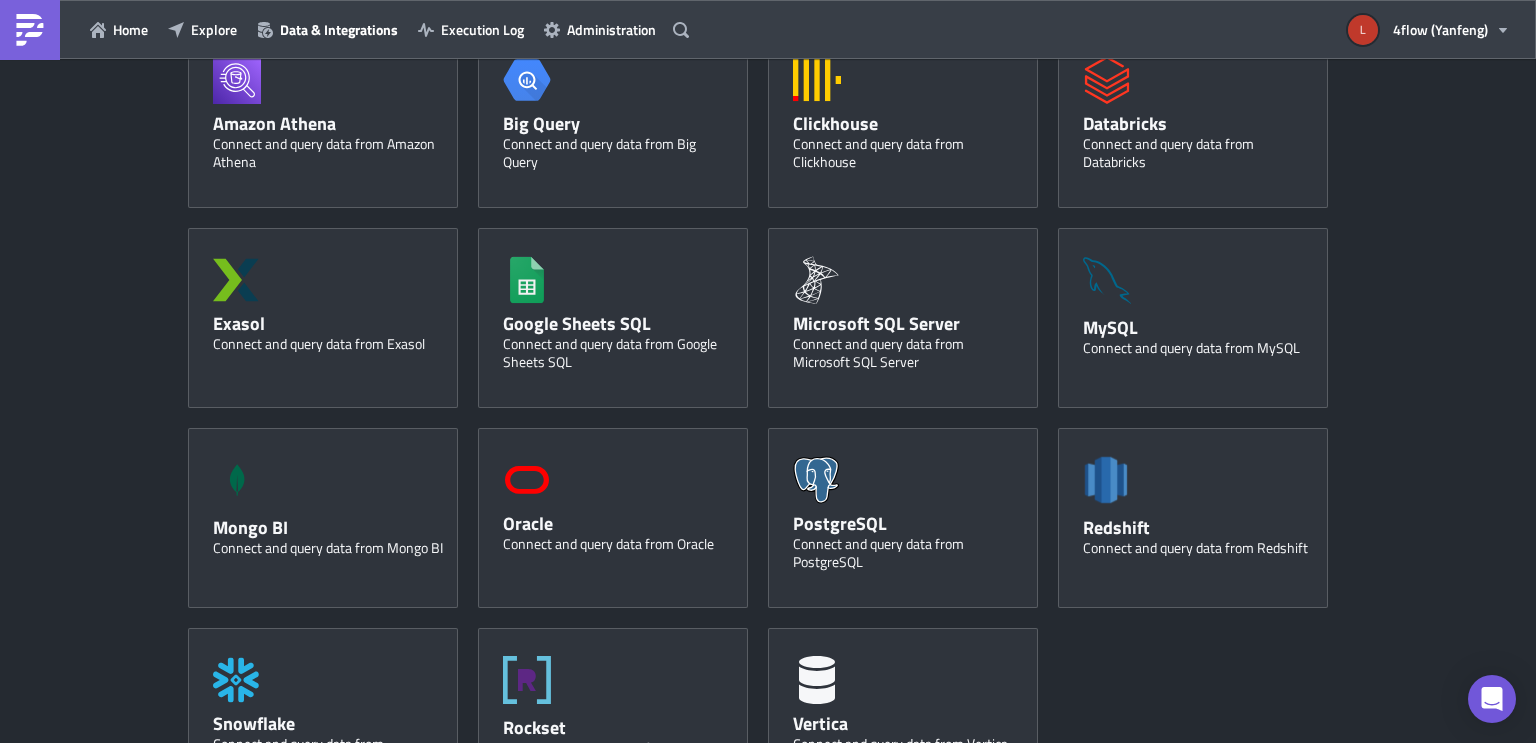 scroll, scrollTop: 0, scrollLeft: 0, axis: both 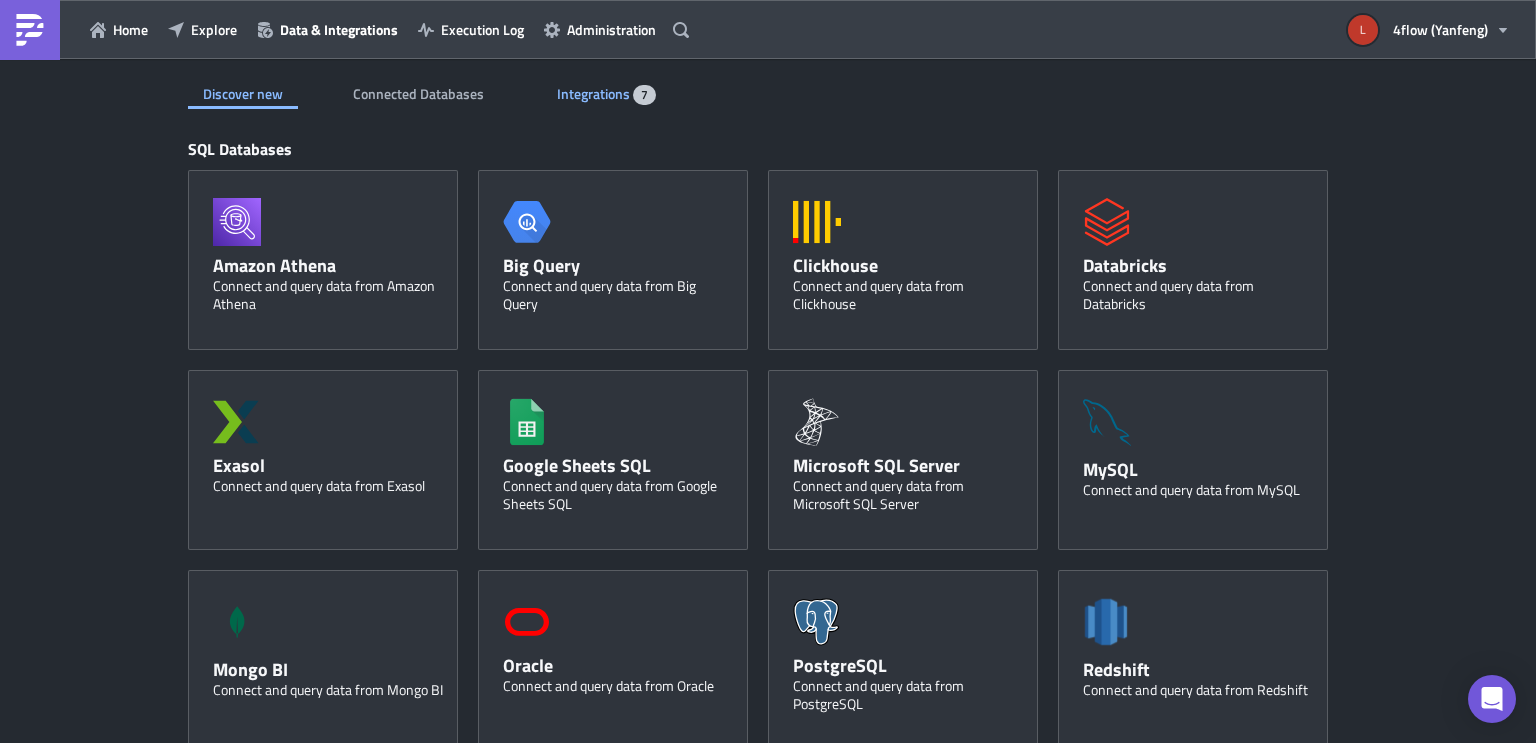 click on "Integrations" at bounding box center [595, 93] 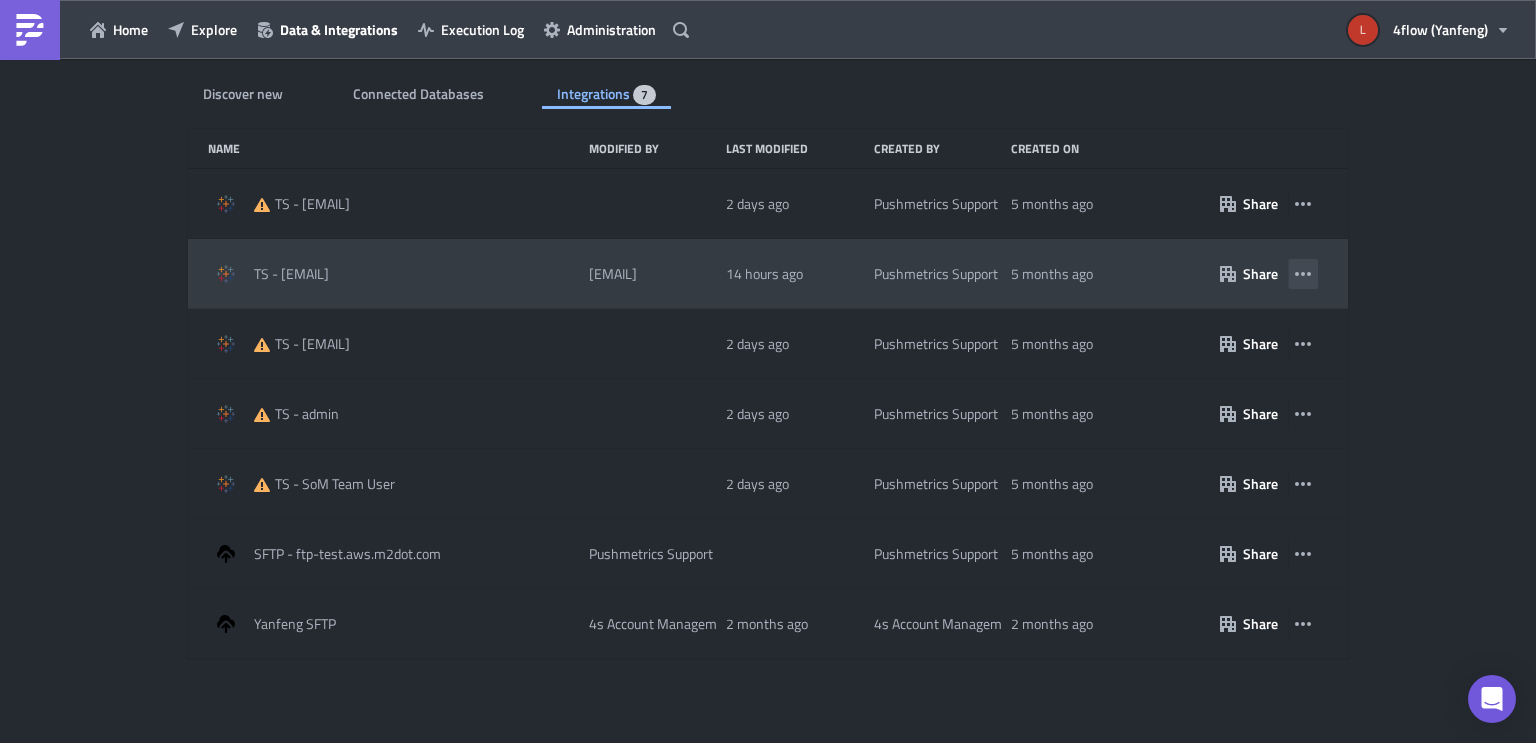 click at bounding box center (1303, 274) 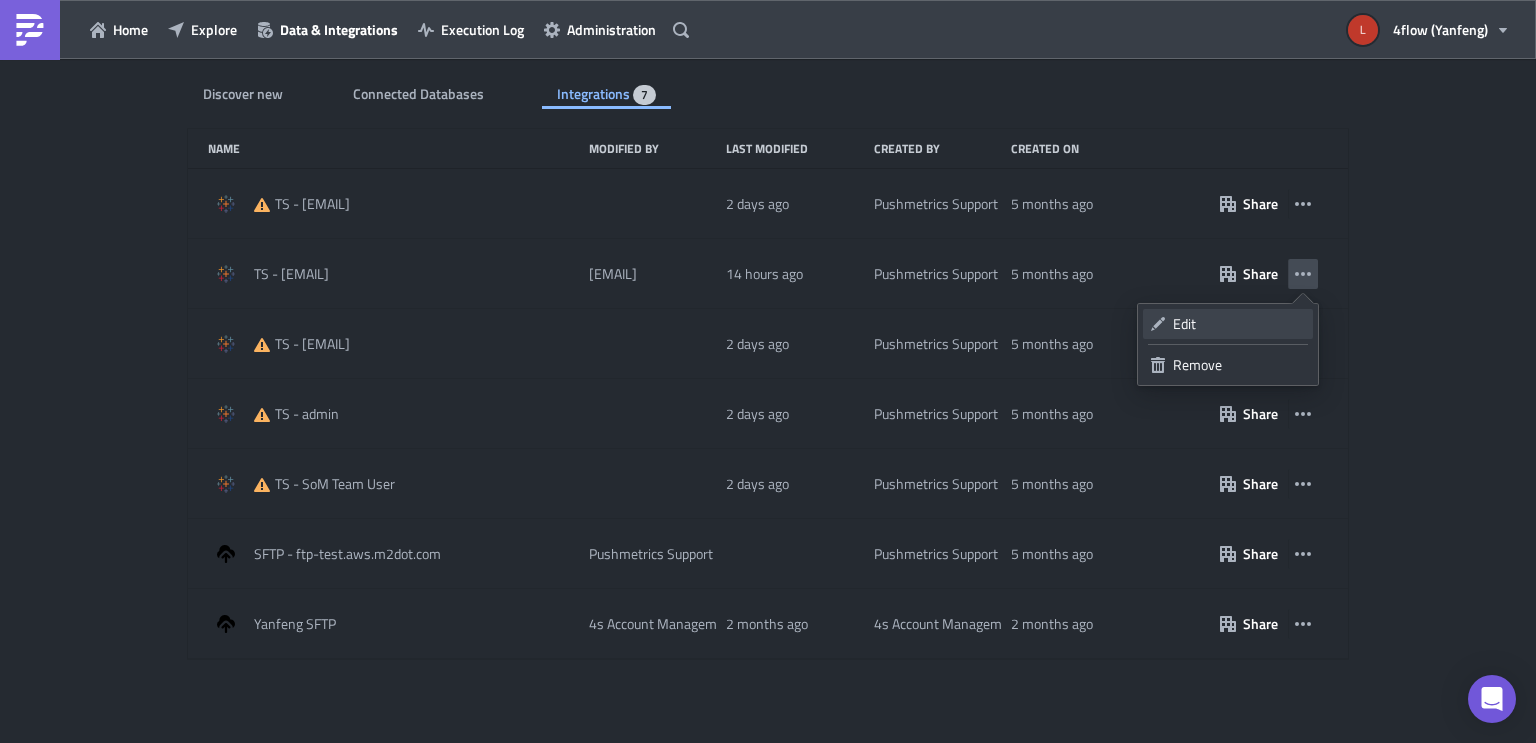 click on "Edit" at bounding box center (1239, 324) 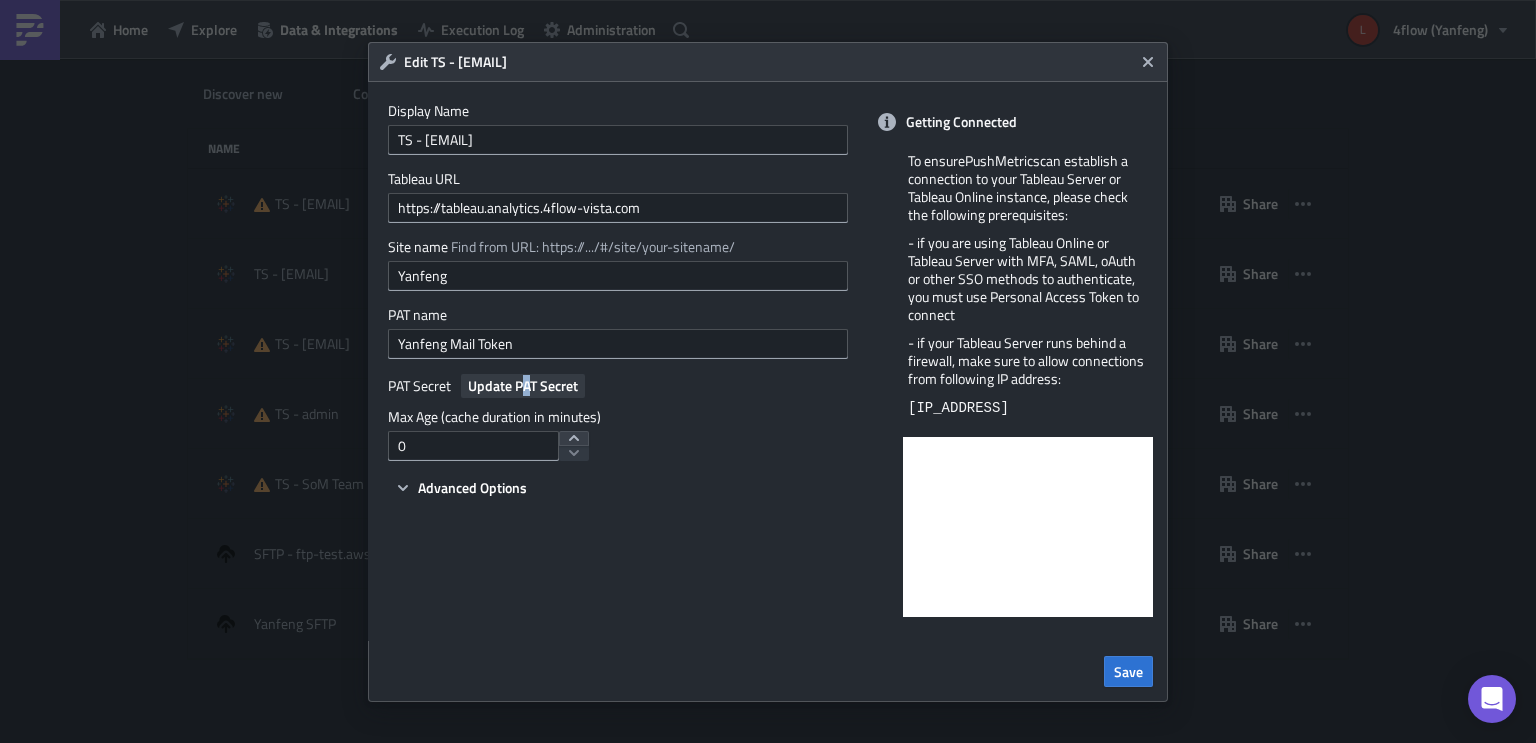 click on "Update PAT Secret" at bounding box center [523, 385] 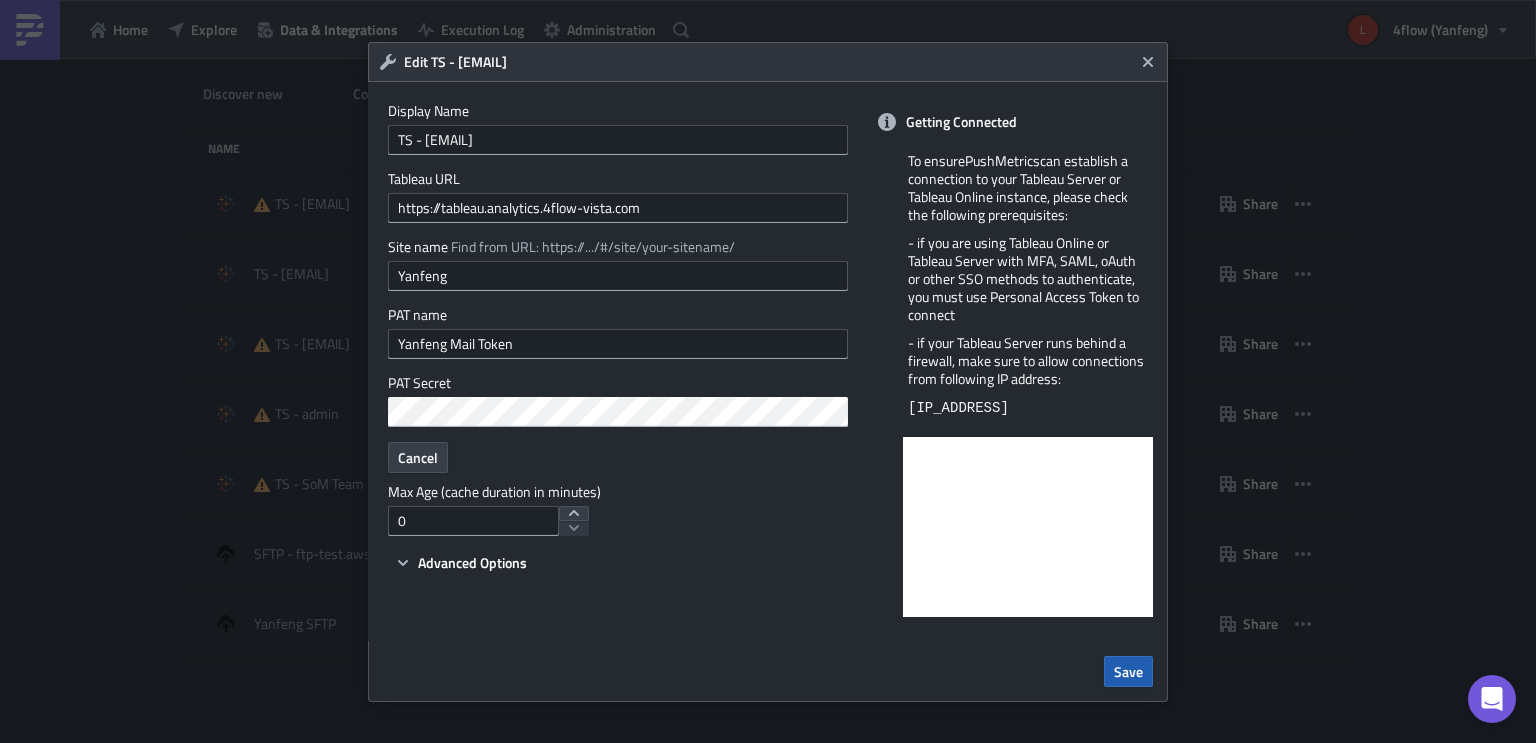 click on "Save" at bounding box center [1128, 671] 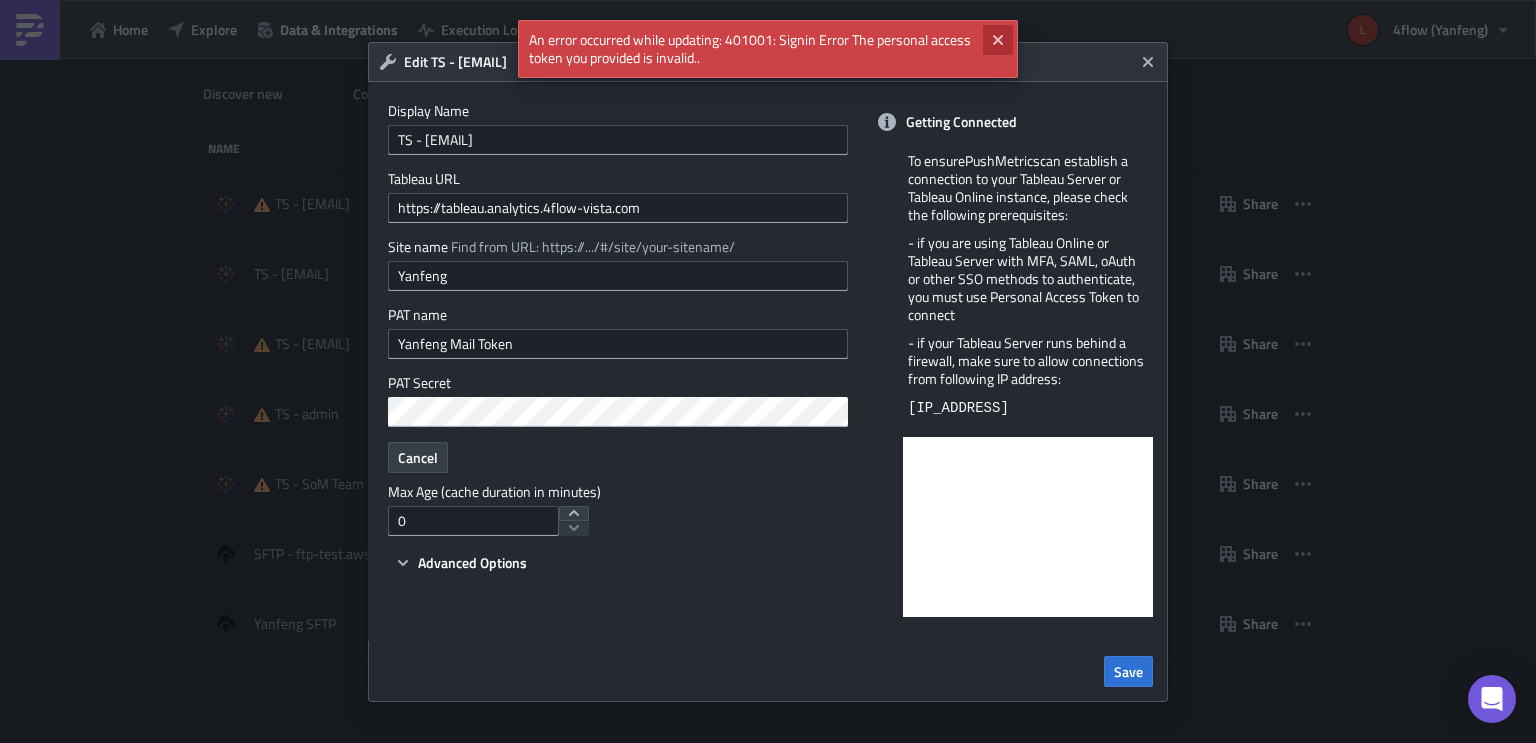 click 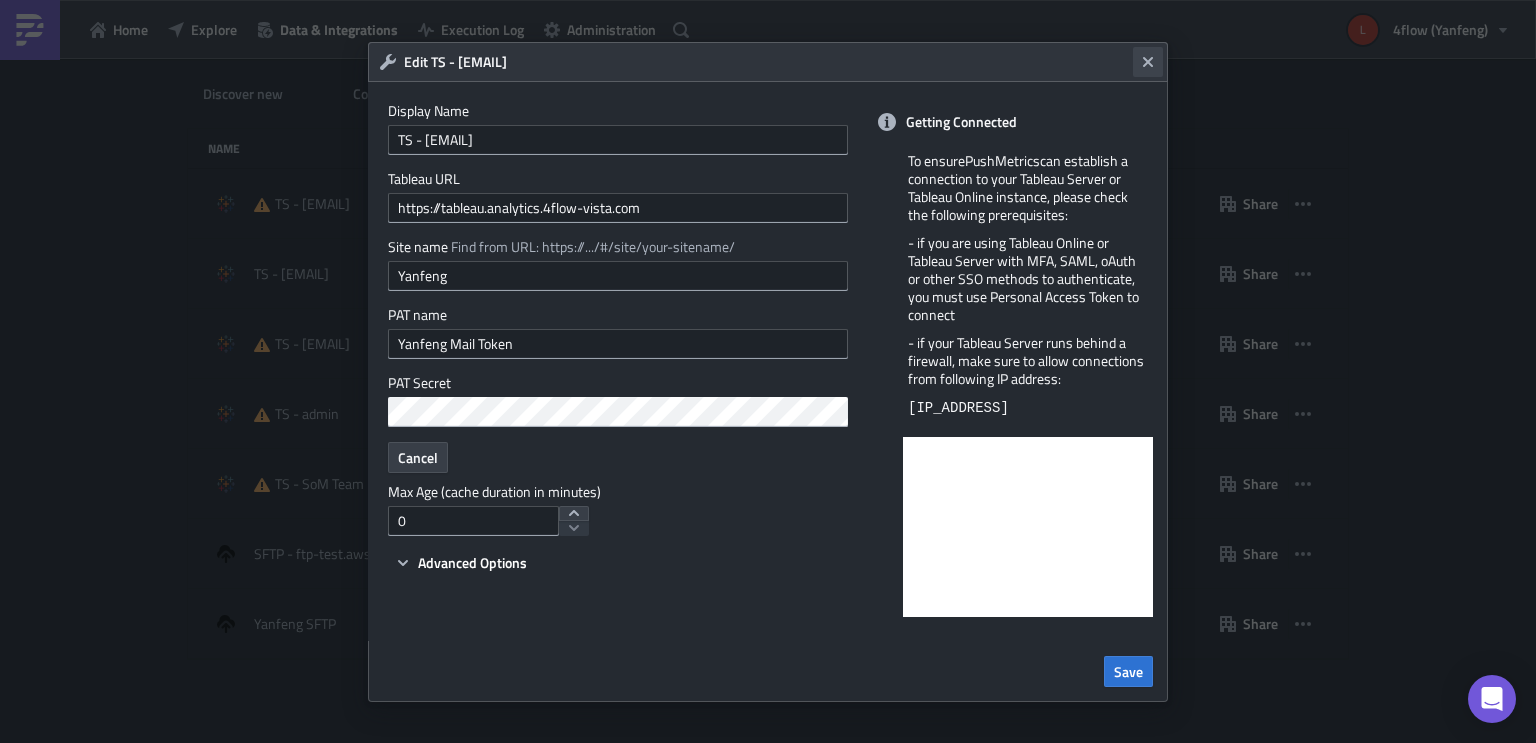 click 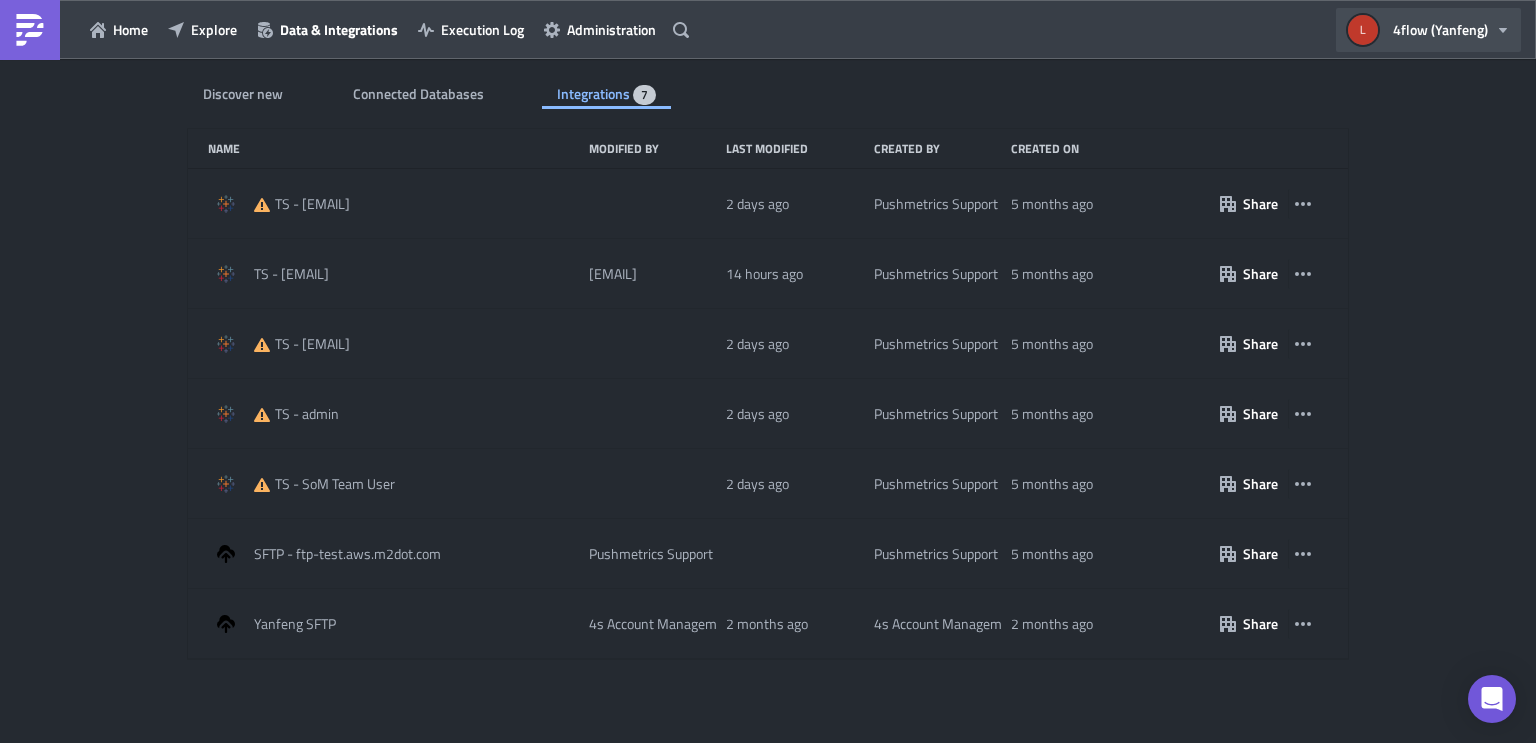 click on "4flow (Yanfeng)" at bounding box center [1440, 29] 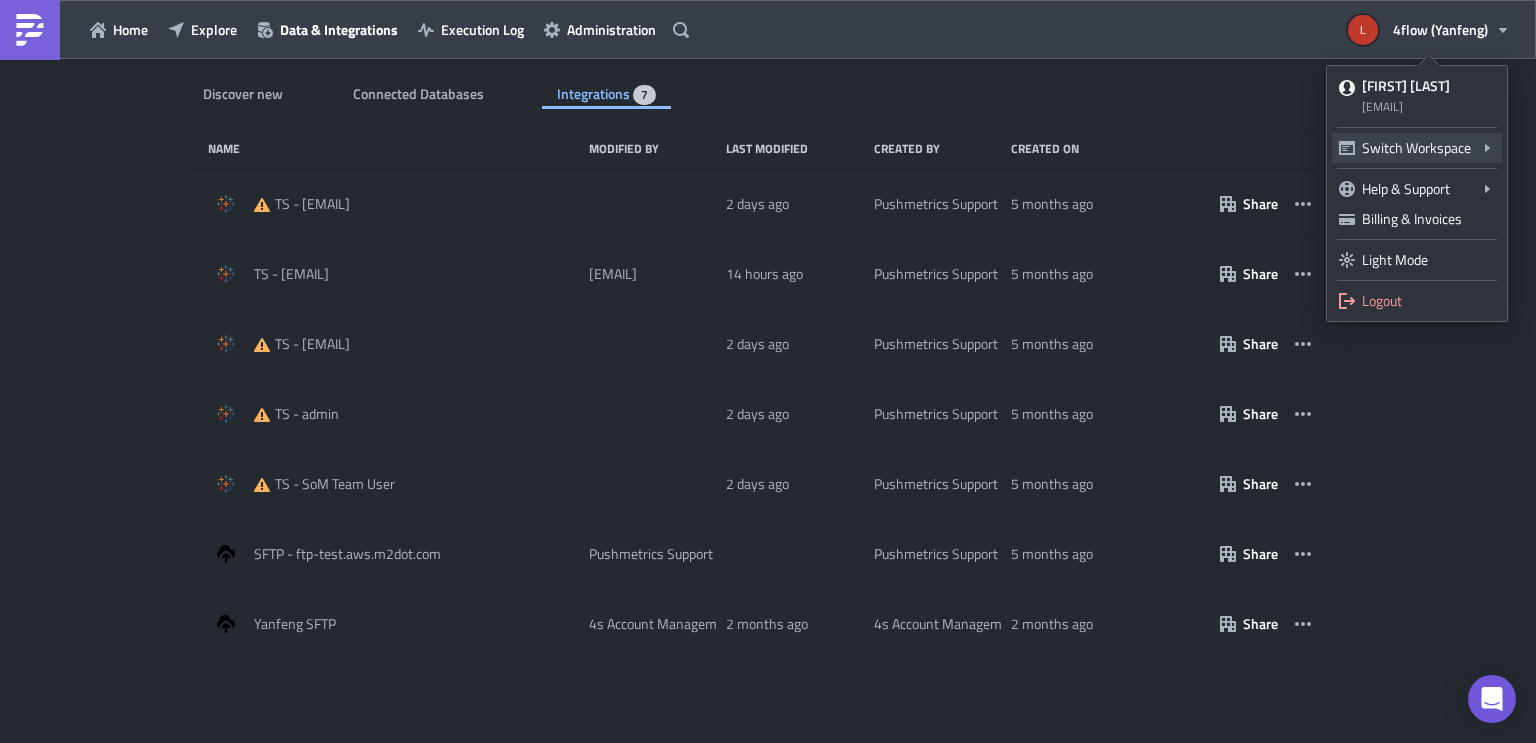 click on "Switch Workspace" at bounding box center (1417, 148) 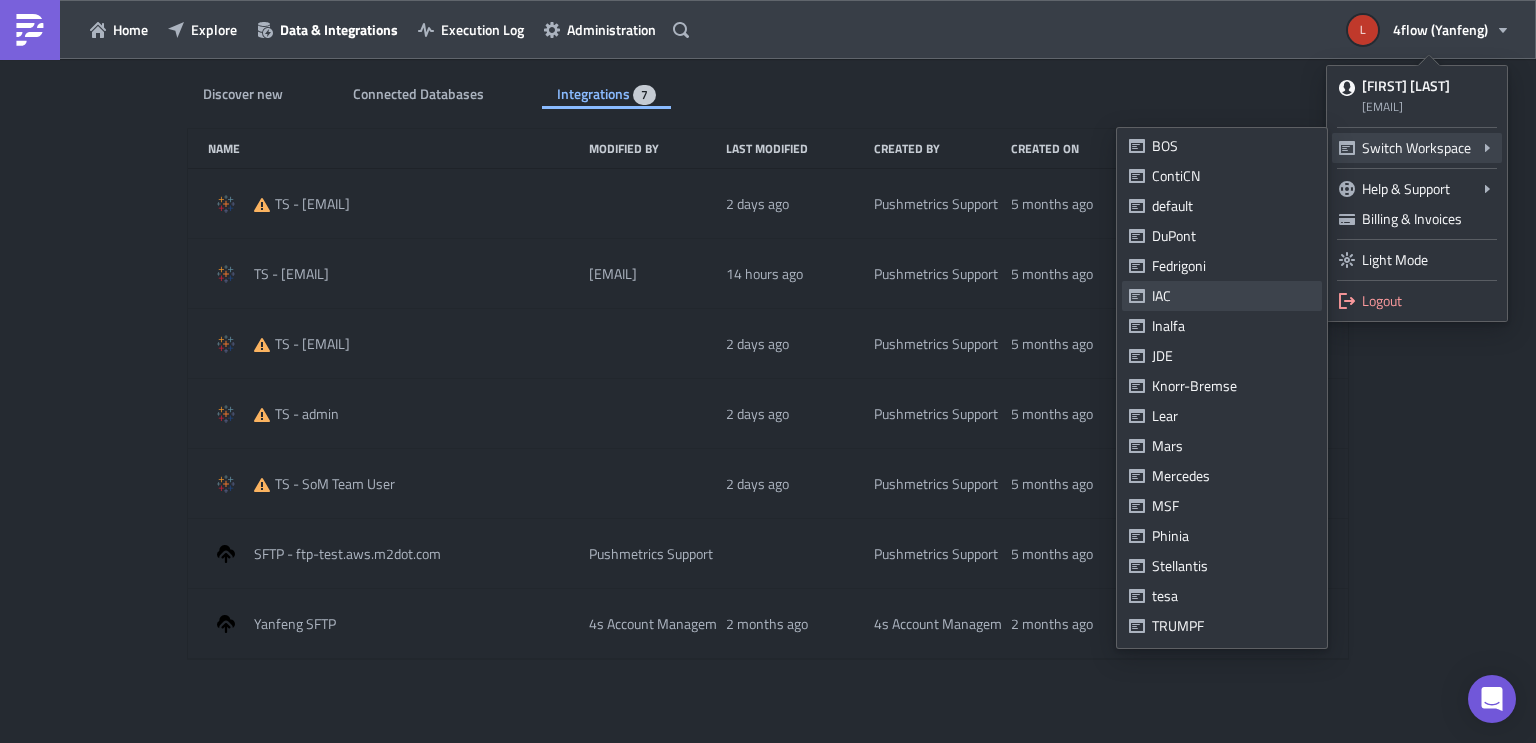 scroll, scrollTop: 0, scrollLeft: 0, axis: both 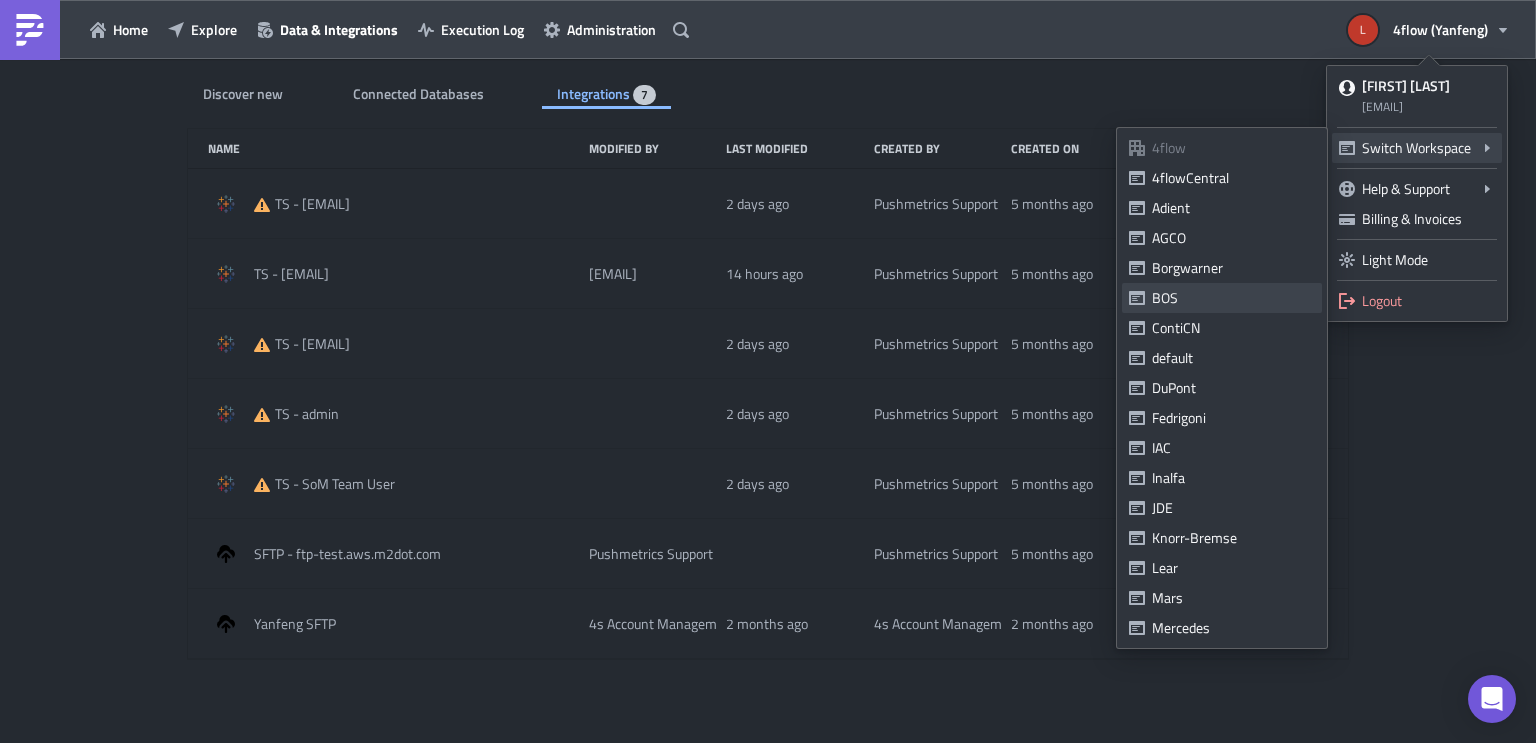 click on "BOS" at bounding box center (1222, 298) 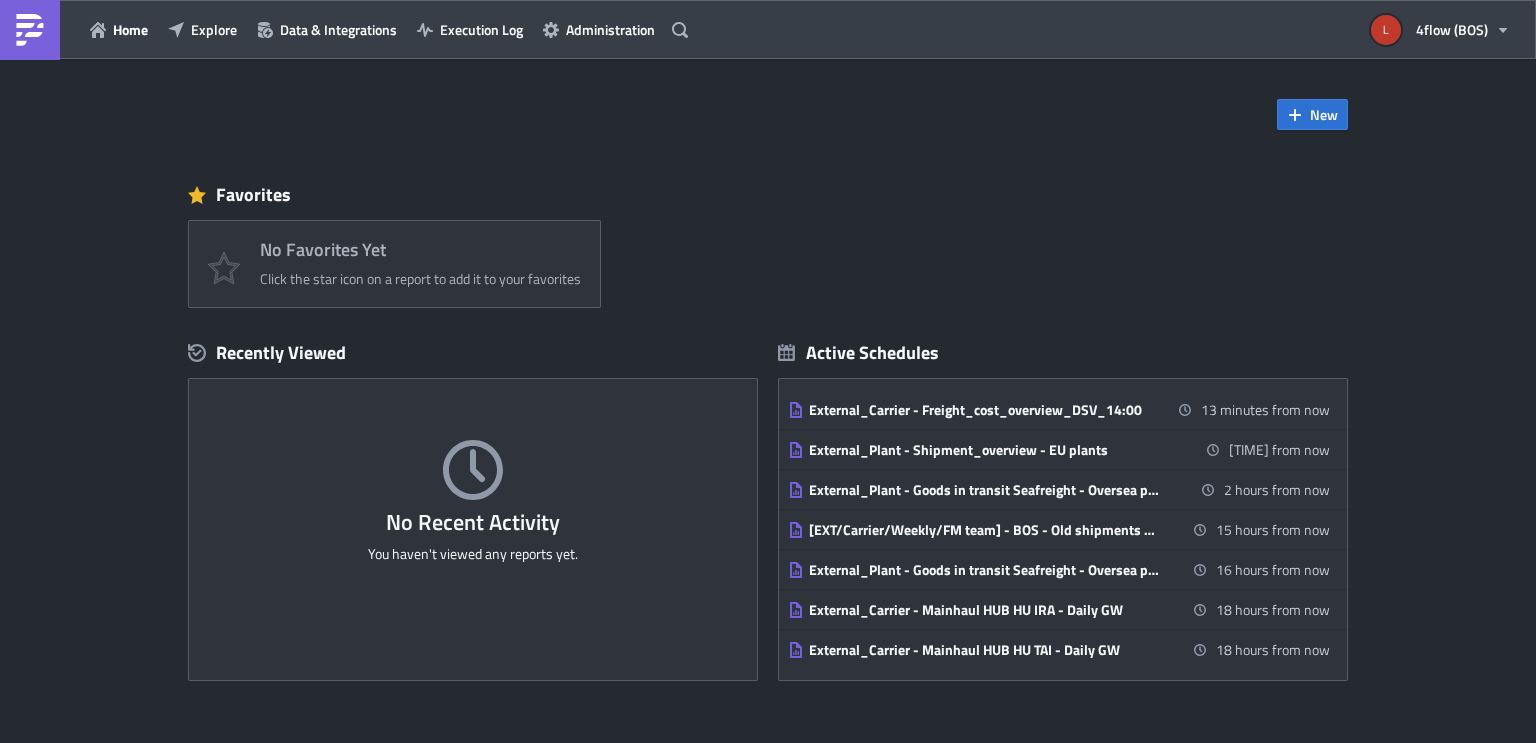 scroll, scrollTop: 0, scrollLeft: 0, axis: both 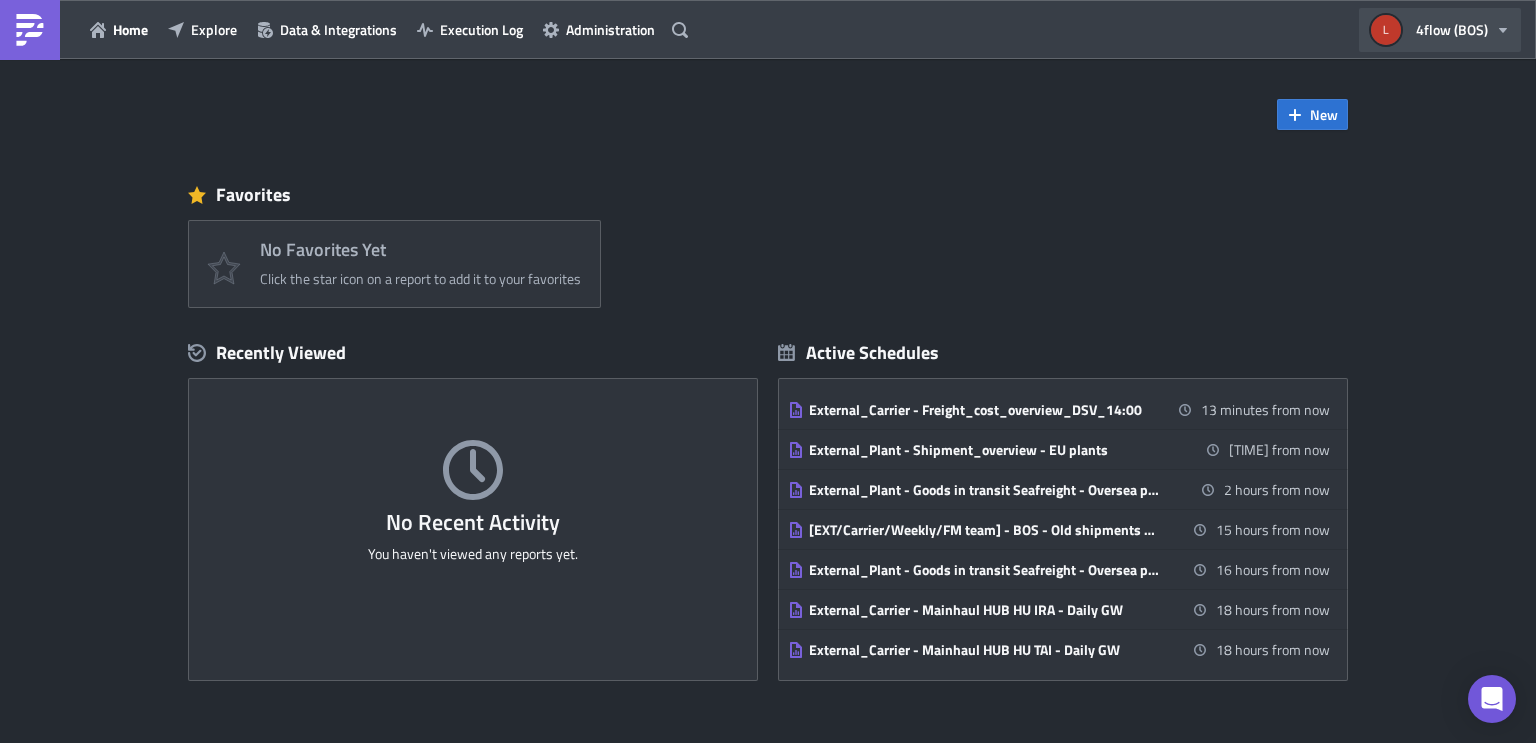 click on "4flow (BOS)" at bounding box center [1452, 29] 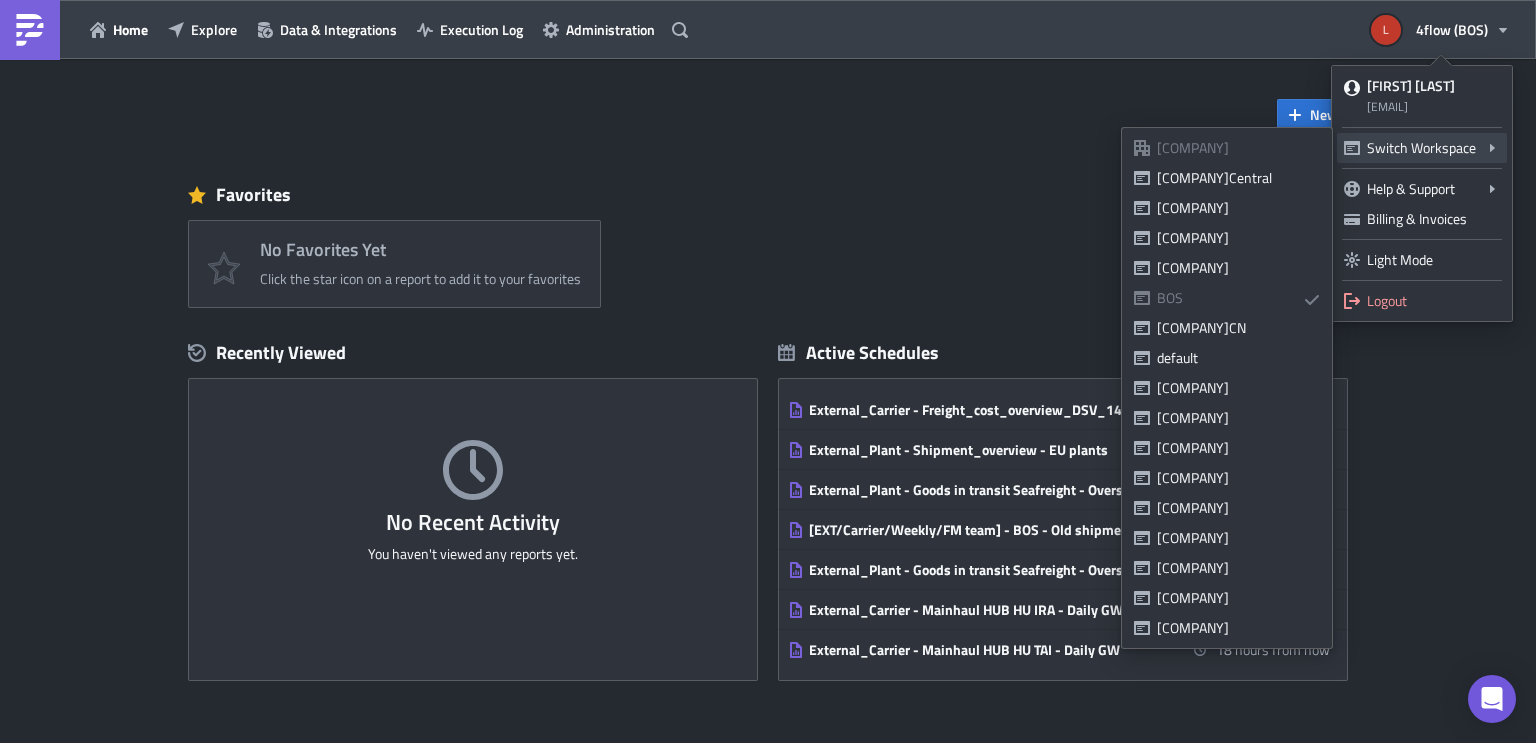click on "Switch Workspace" at bounding box center [1422, 148] 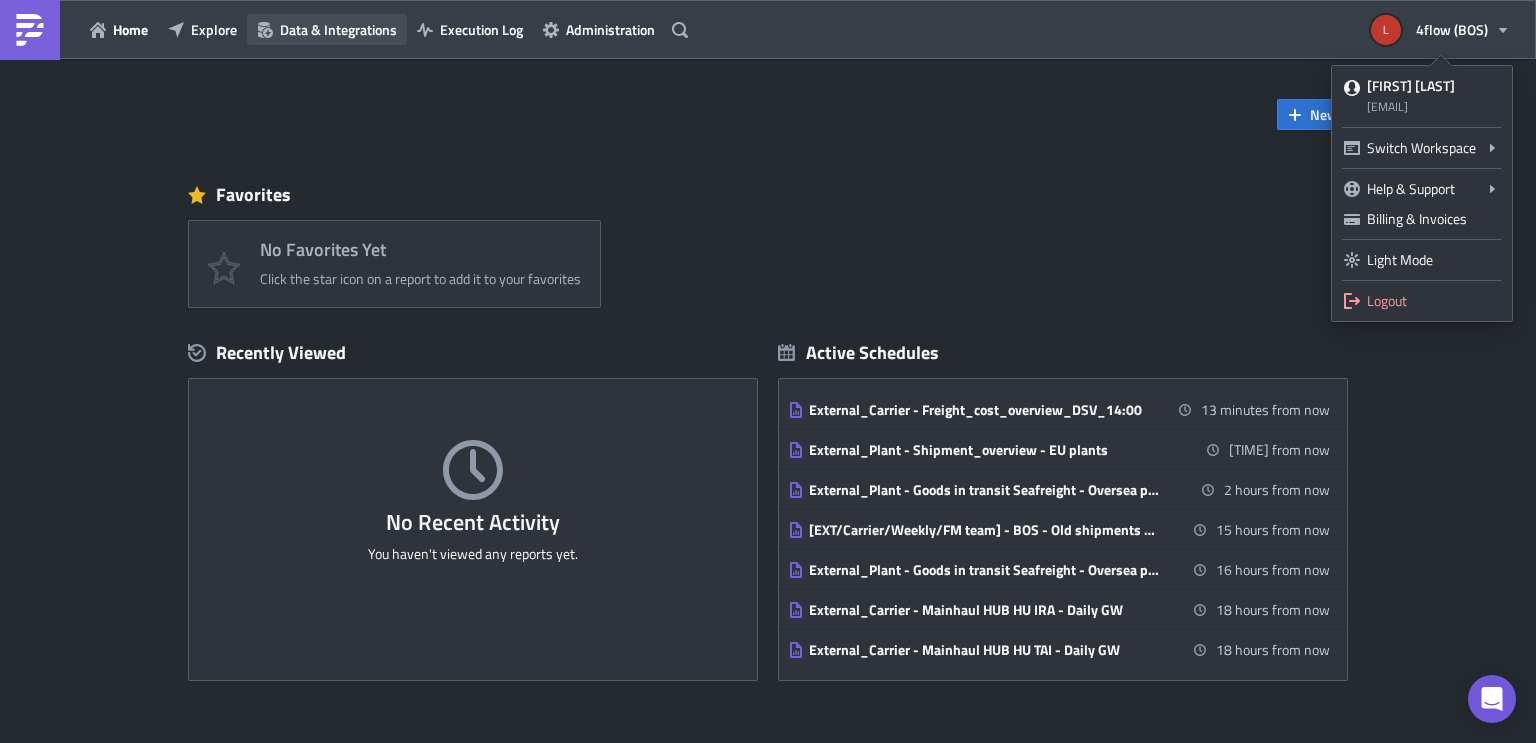 click on "Data & Integrations" at bounding box center [338, 29] 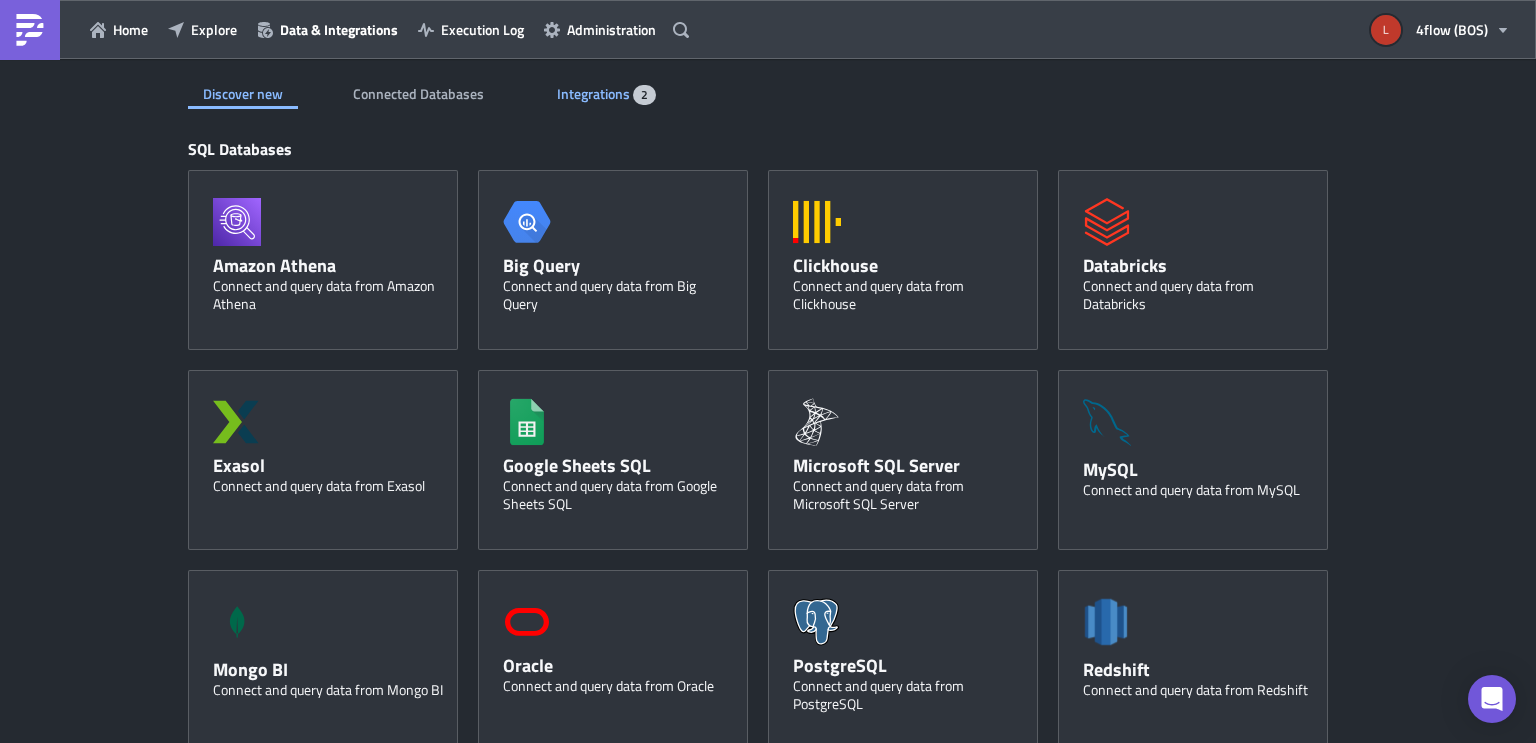 click on "Integrations" at bounding box center (595, 93) 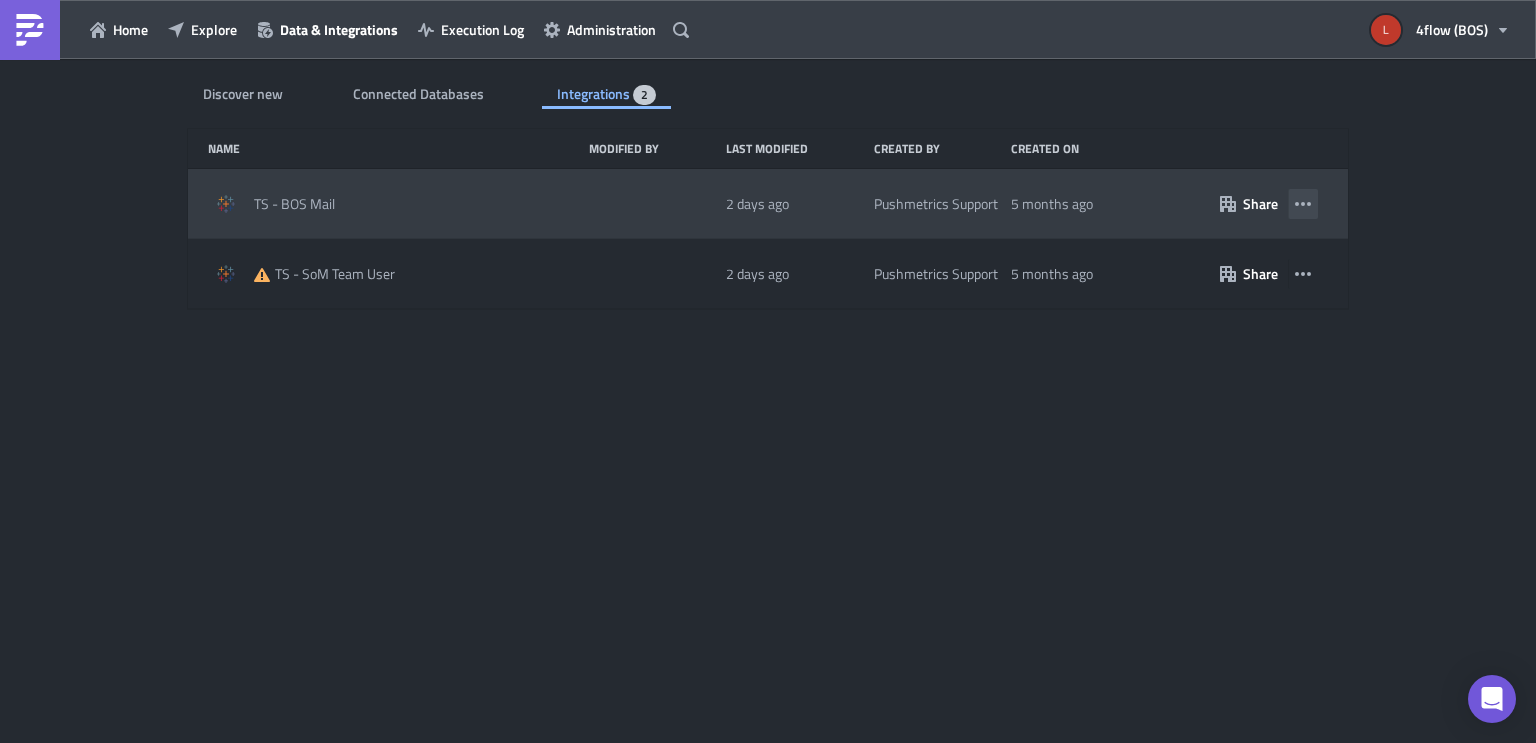 click 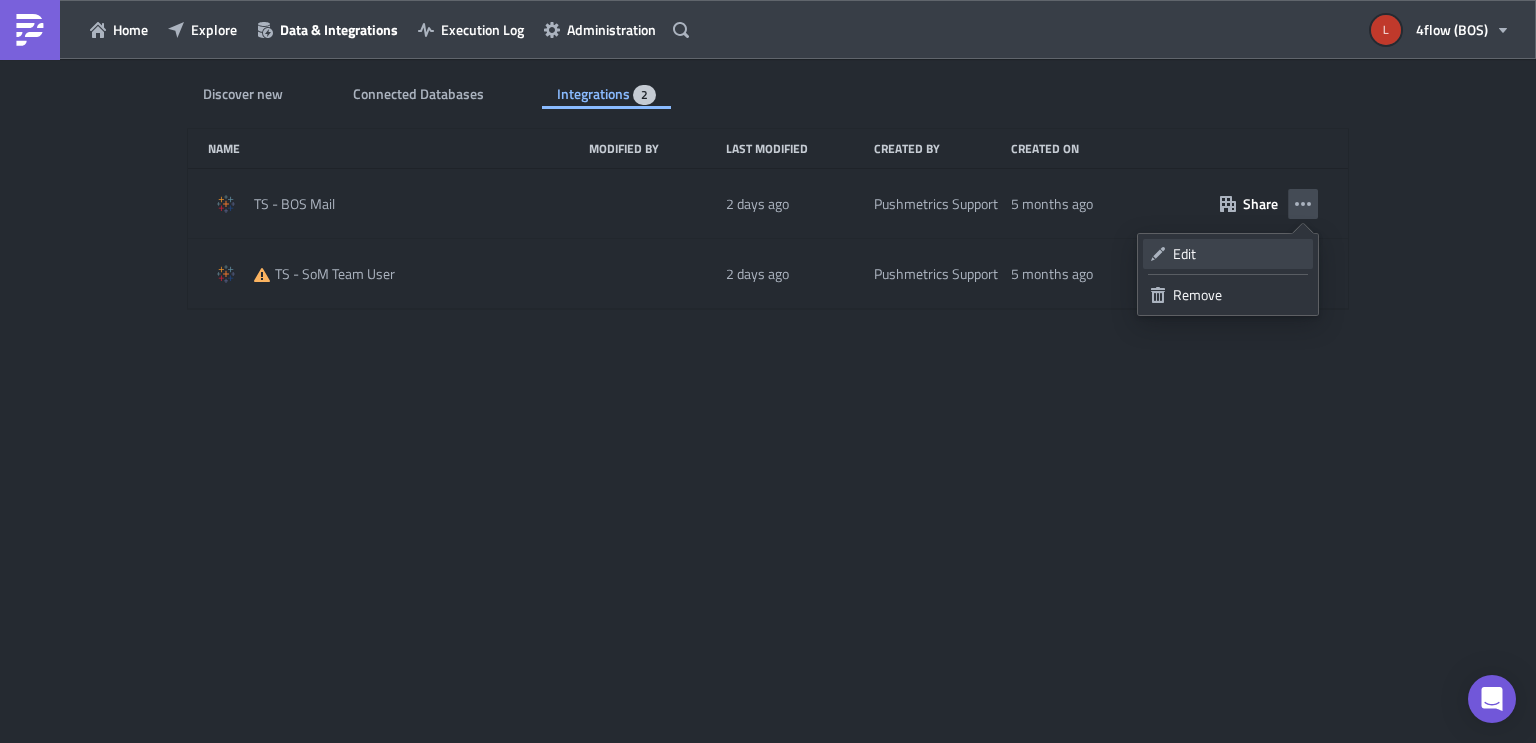 click on "Edit" at bounding box center [1239, 254] 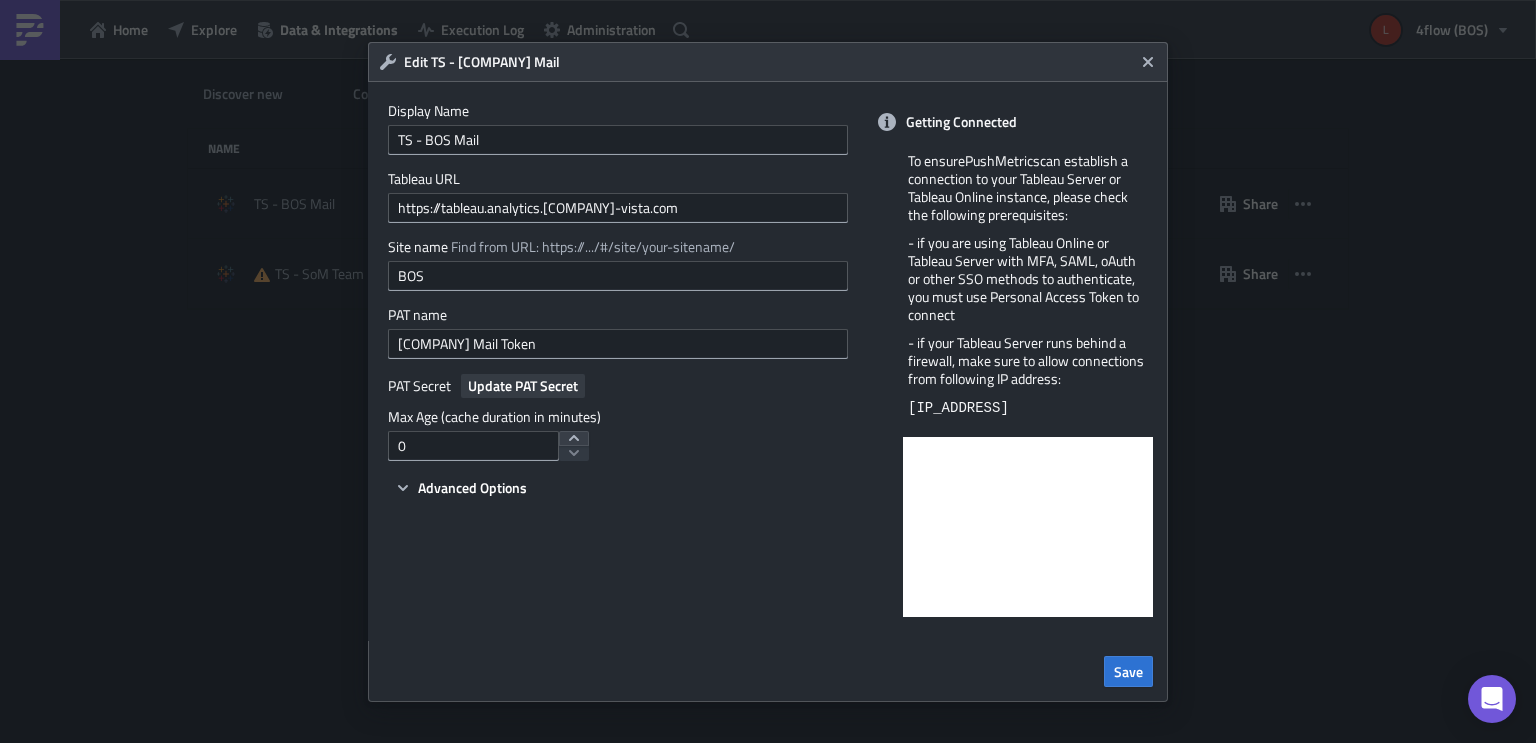 click on "Update PAT Secret" at bounding box center (523, 385) 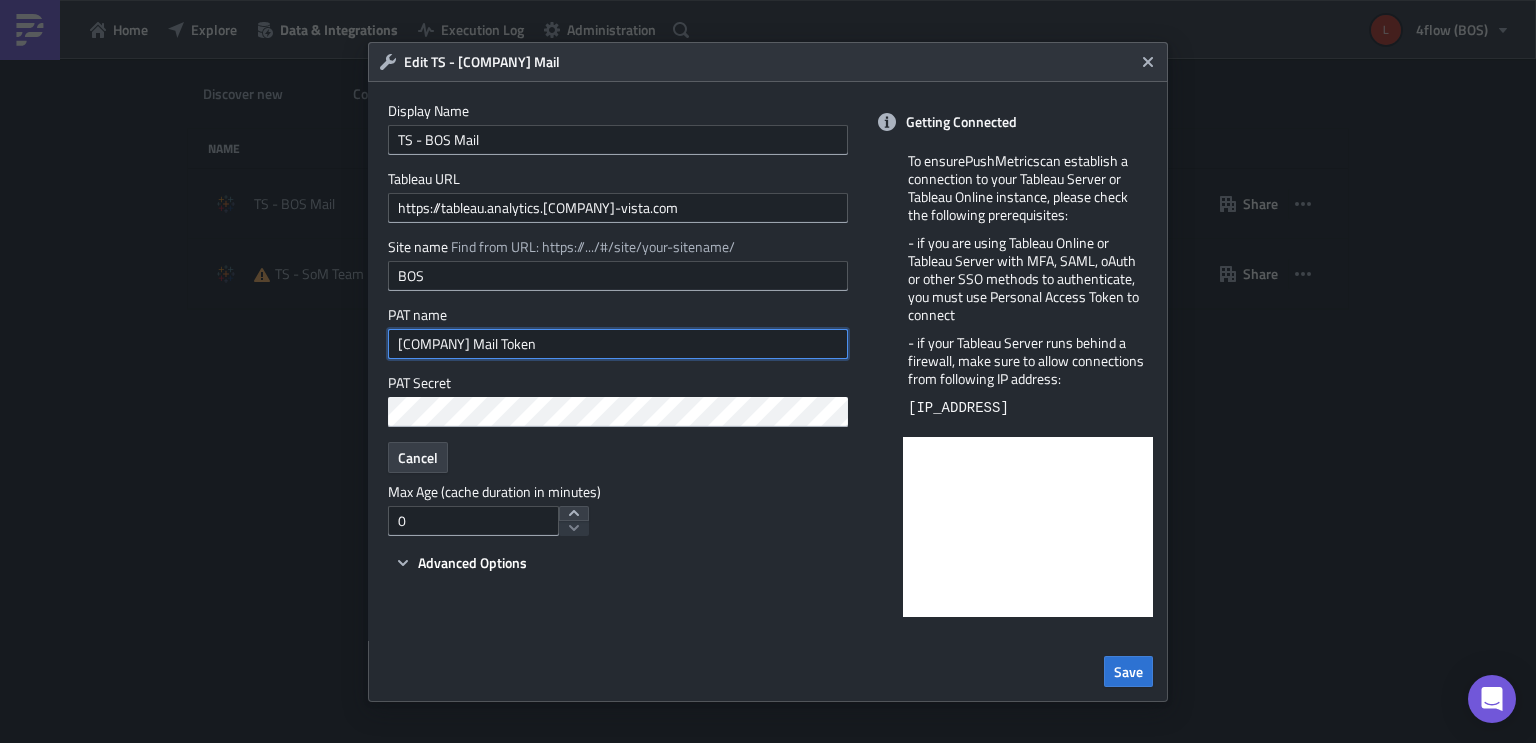 click on "BOS Mail Token" at bounding box center [618, 344] 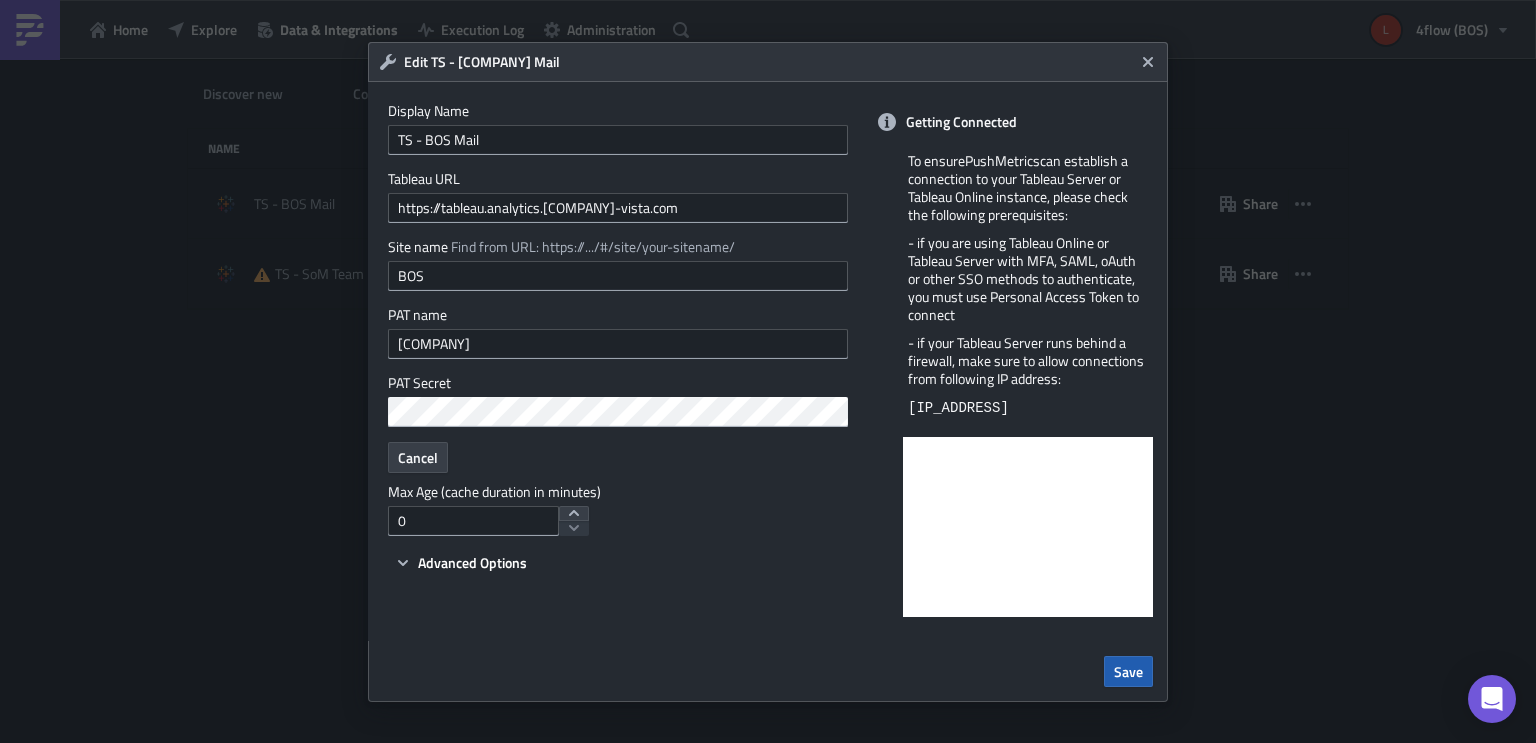 click on "Save" at bounding box center [1128, 671] 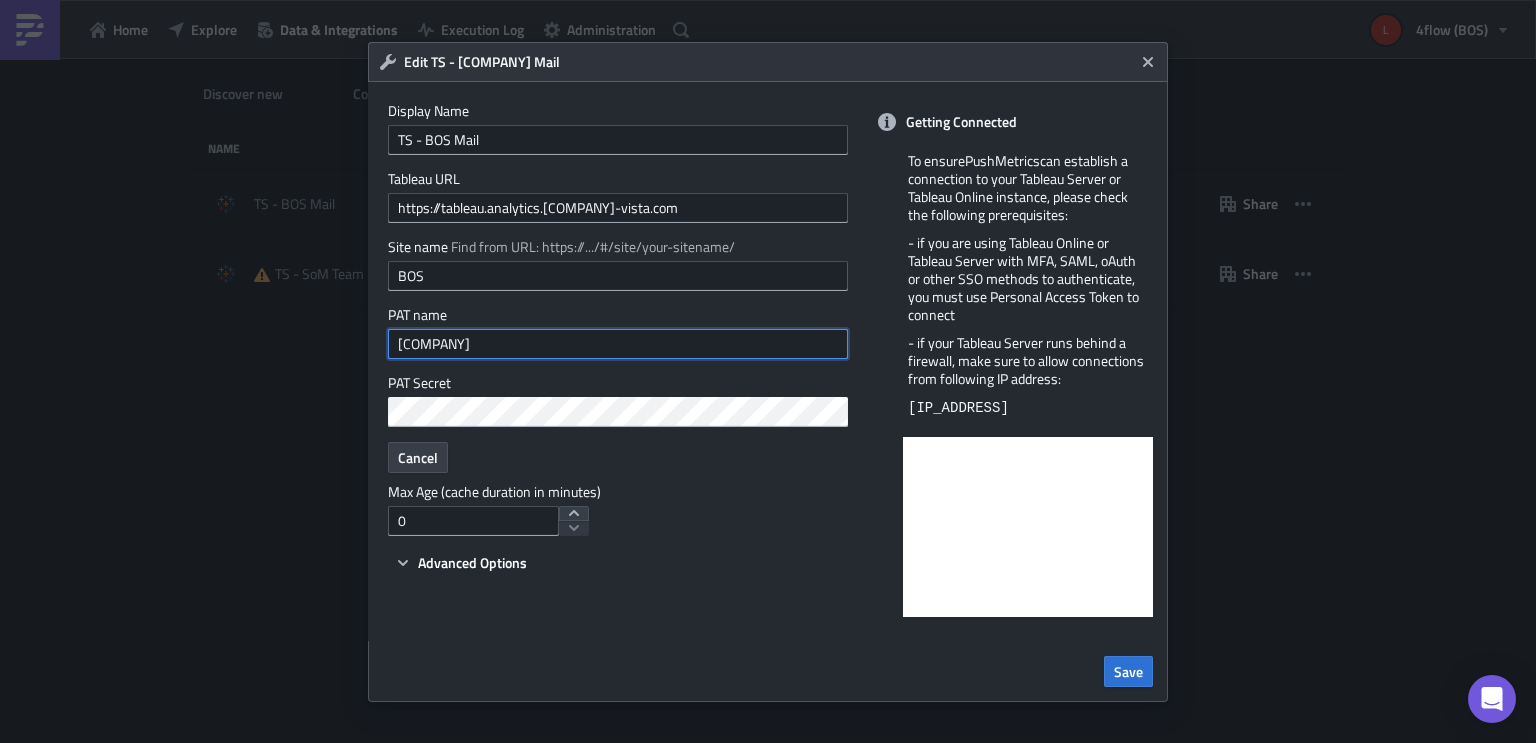 click on "HybridCL-q0q5X6" at bounding box center (618, 344) 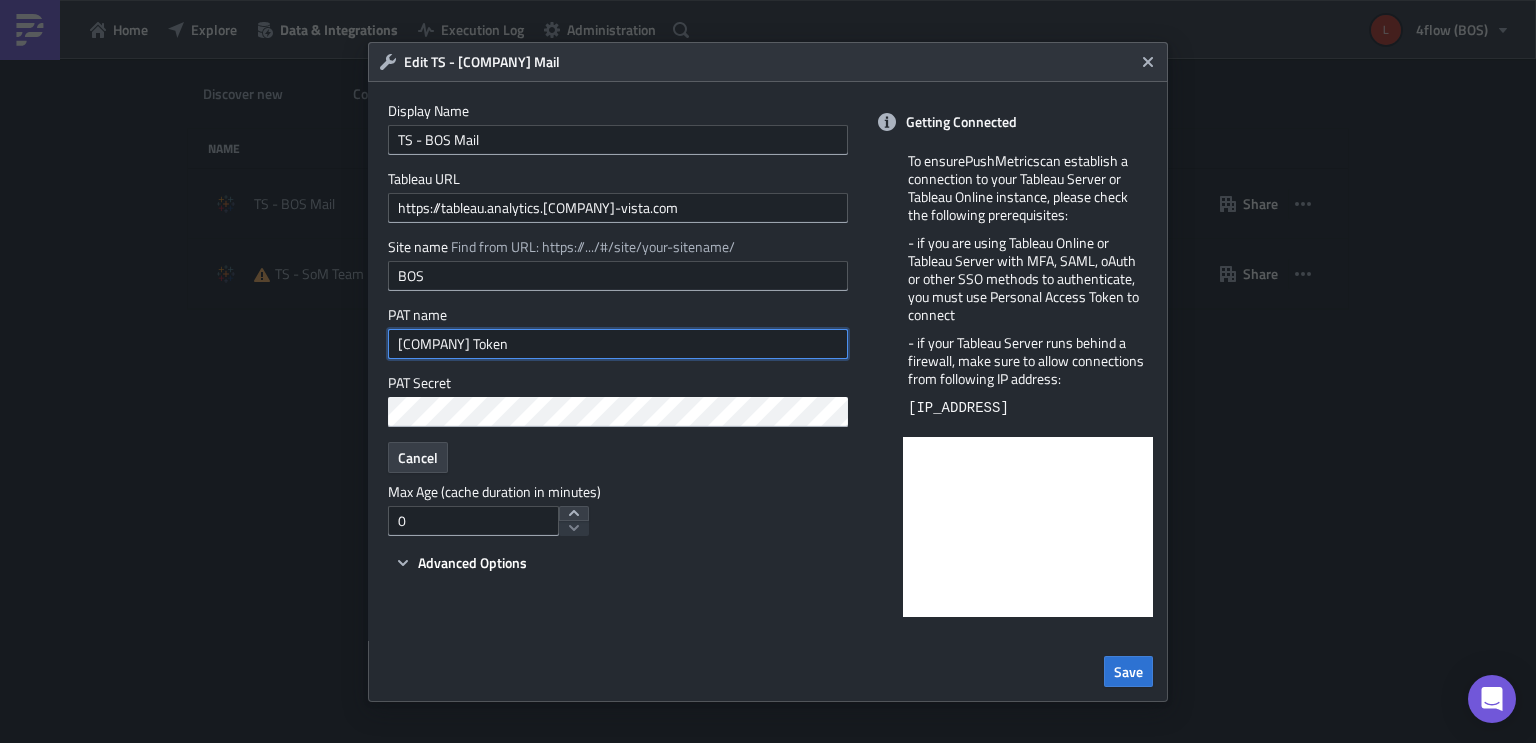 type on "BOS Token" 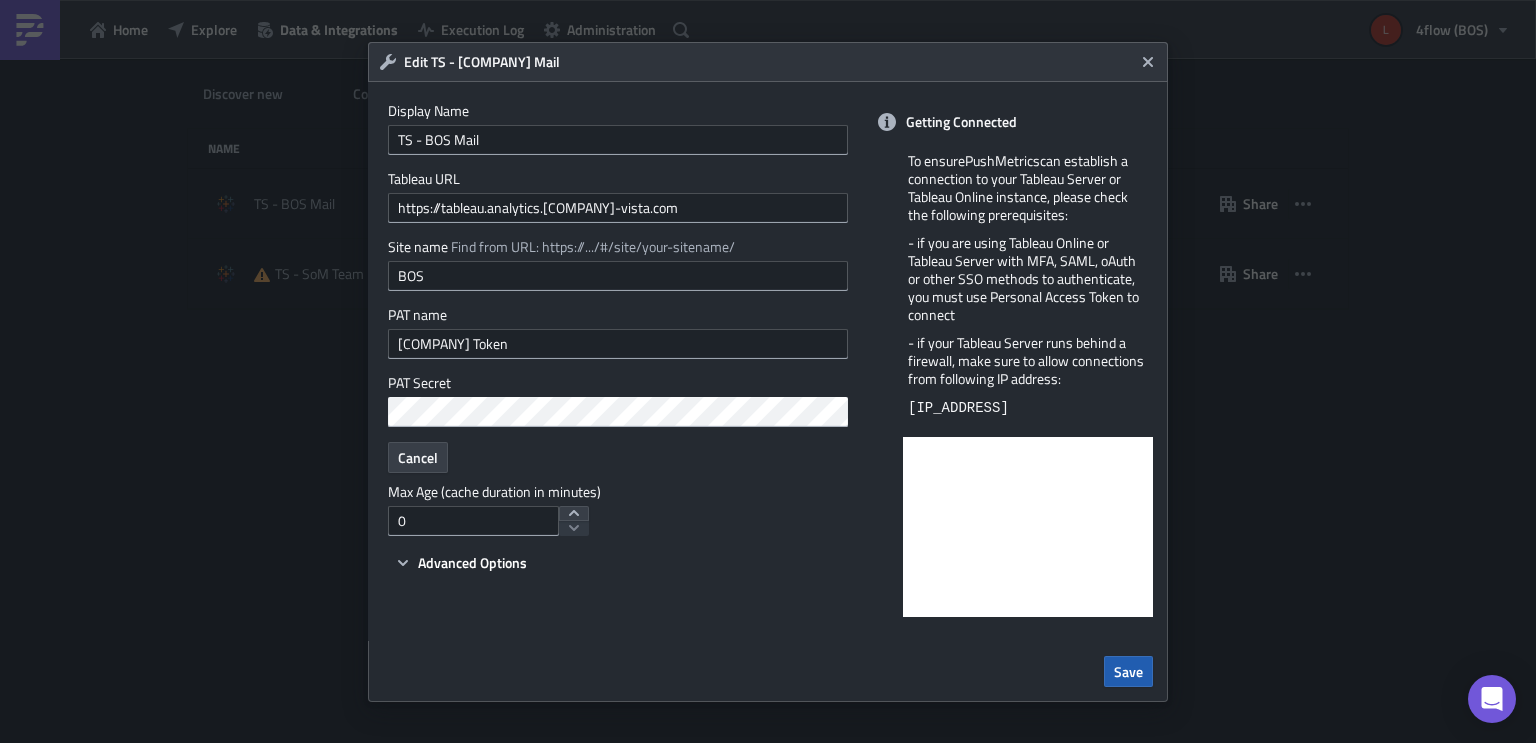 click on "Save" at bounding box center [1128, 671] 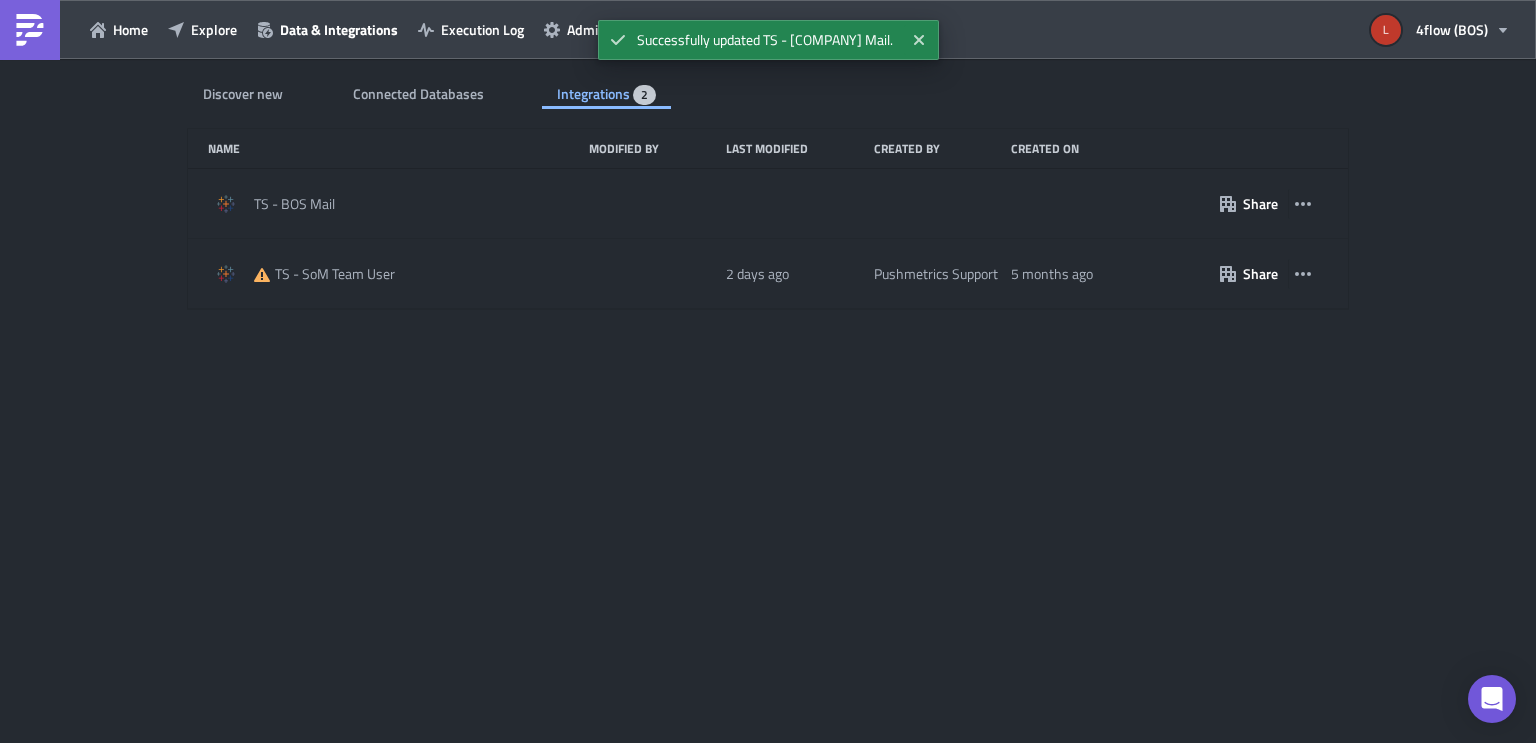 click on "Discover new Connected Databases   Integrations   2 SQL Databases Amazon Athena Connect and query data from Amazon Athena Big Query Connect and query data from Big Query Clickhouse Connect and query data from Clickhouse Databricks Connect and query data from Databricks Exasol Connect and query data from Exasol Sheets-icon Created with Sketch. Google Sheets SQL Connect and query data from Google Sheets SQL Microsoft SQL Server Connect and query data from Microsoft SQL Server MySQL Connect and query data from MySQL Mongo BI Connect and query data from Mongo BI Oracle Connect and query data from Oracle PostgreSQL Connect and query data from PostgreSQL Redshift Connect and query data from Redshift Snowflake Connect and query data from Snowflake Rockset Connect and query data from Rockset Vertica Connect and query data from Vertica Integrations Azure Blob Storage Upload data to an Azure Blob Storage container AWS S3 Upload data to an AWS S3 bucket Custom App GDrive Upload data to Google Drive SFTP Server Slack" at bounding box center (768, 402) 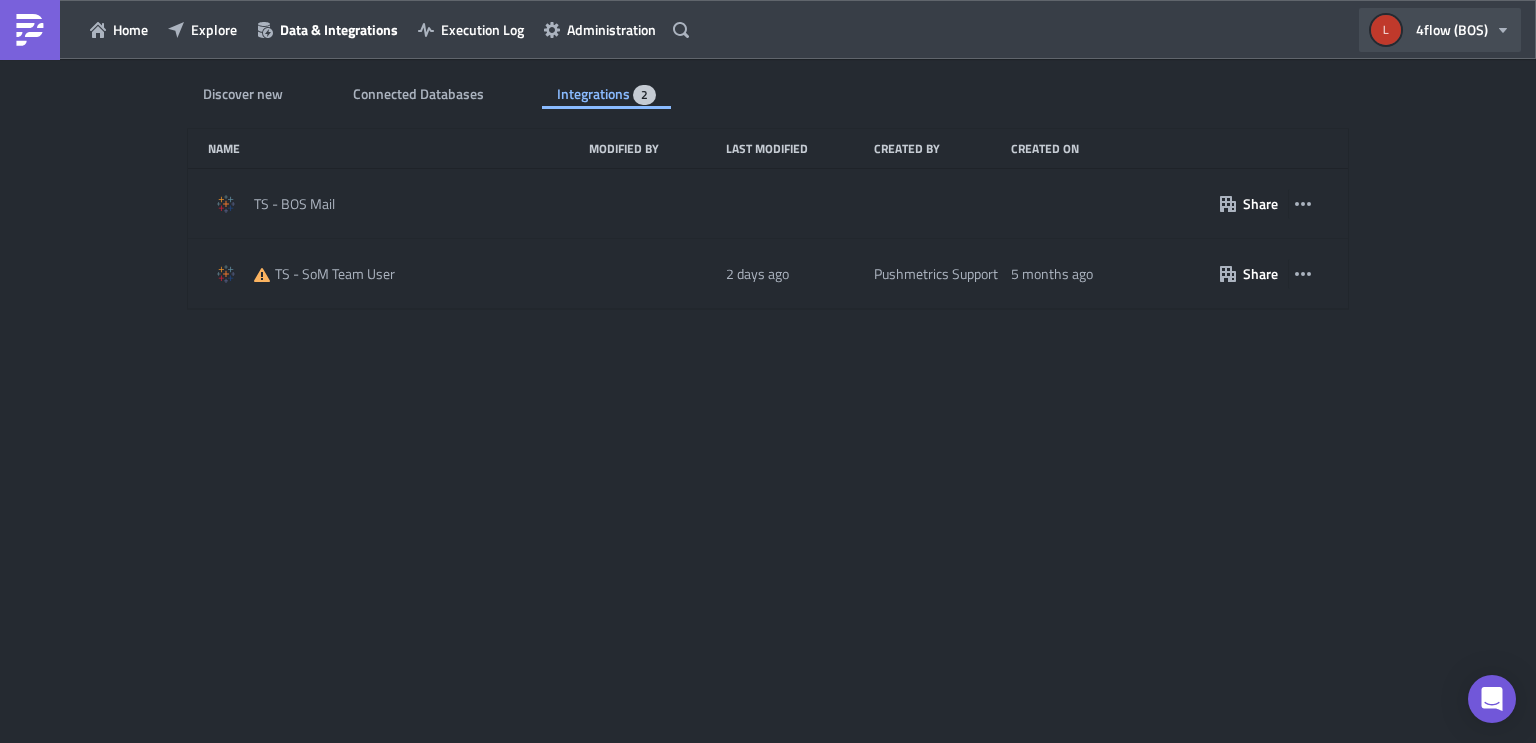 click on "4flow (BOS)" at bounding box center [1440, 30] 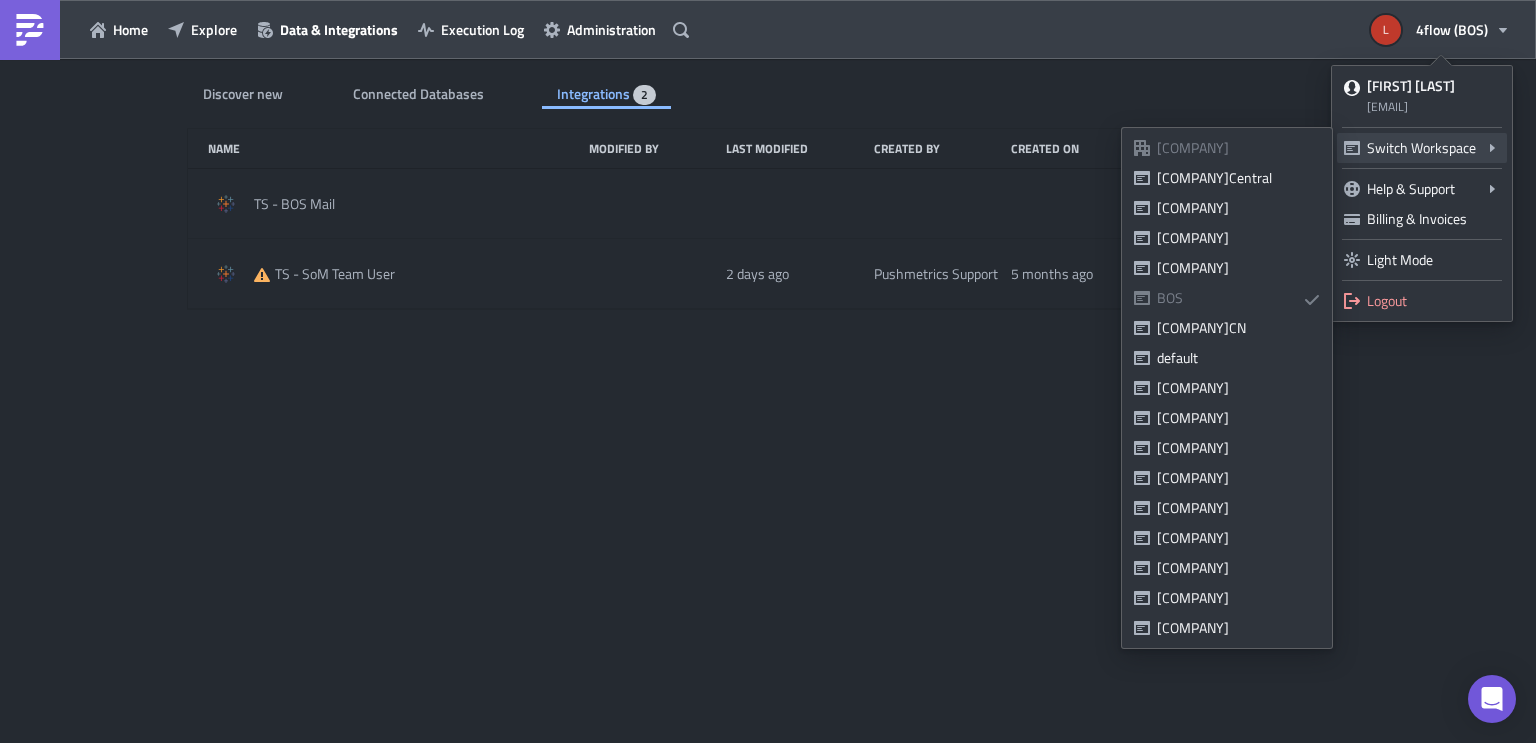 click on "Switch Workspace" at bounding box center (1422, 148) 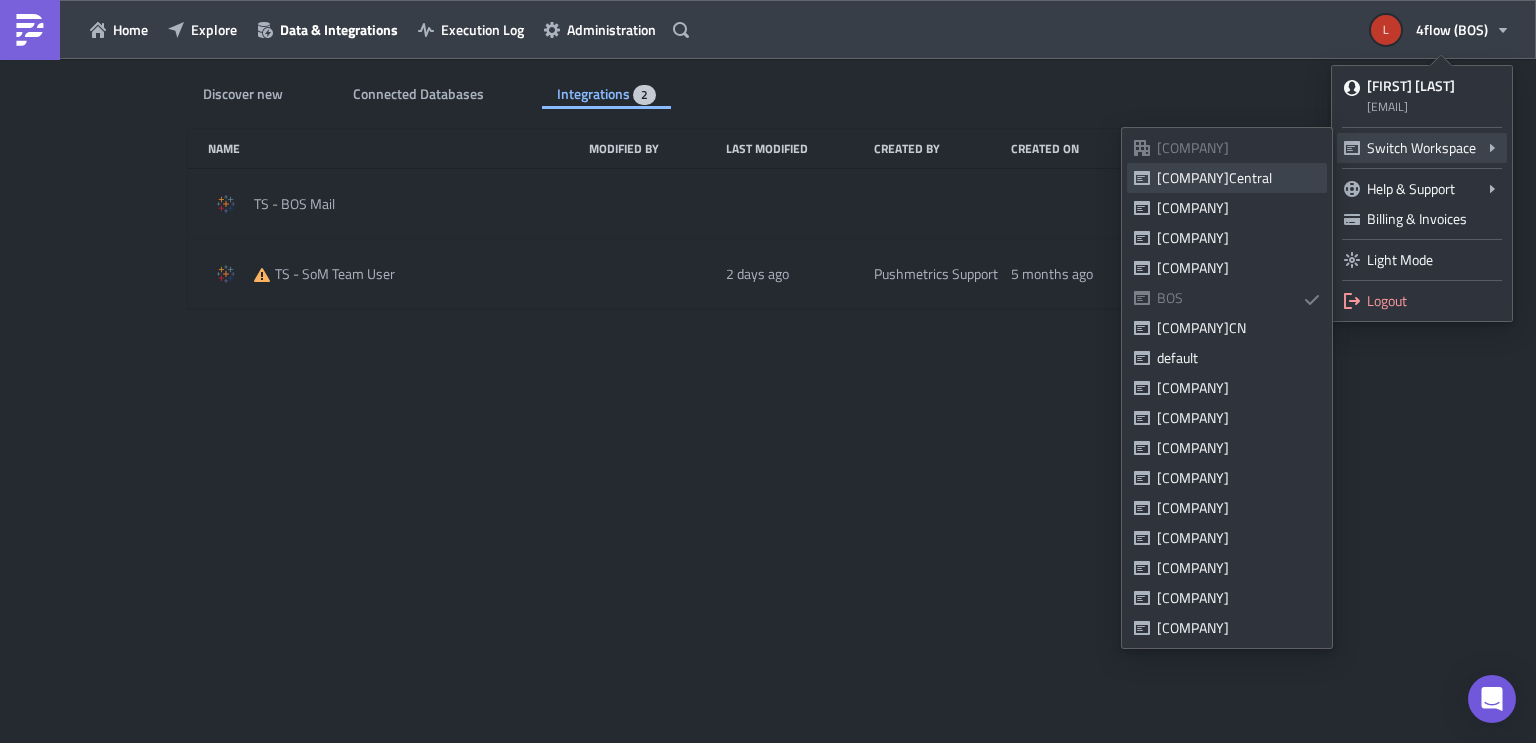 click on "4flowCentral" at bounding box center (1238, 178) 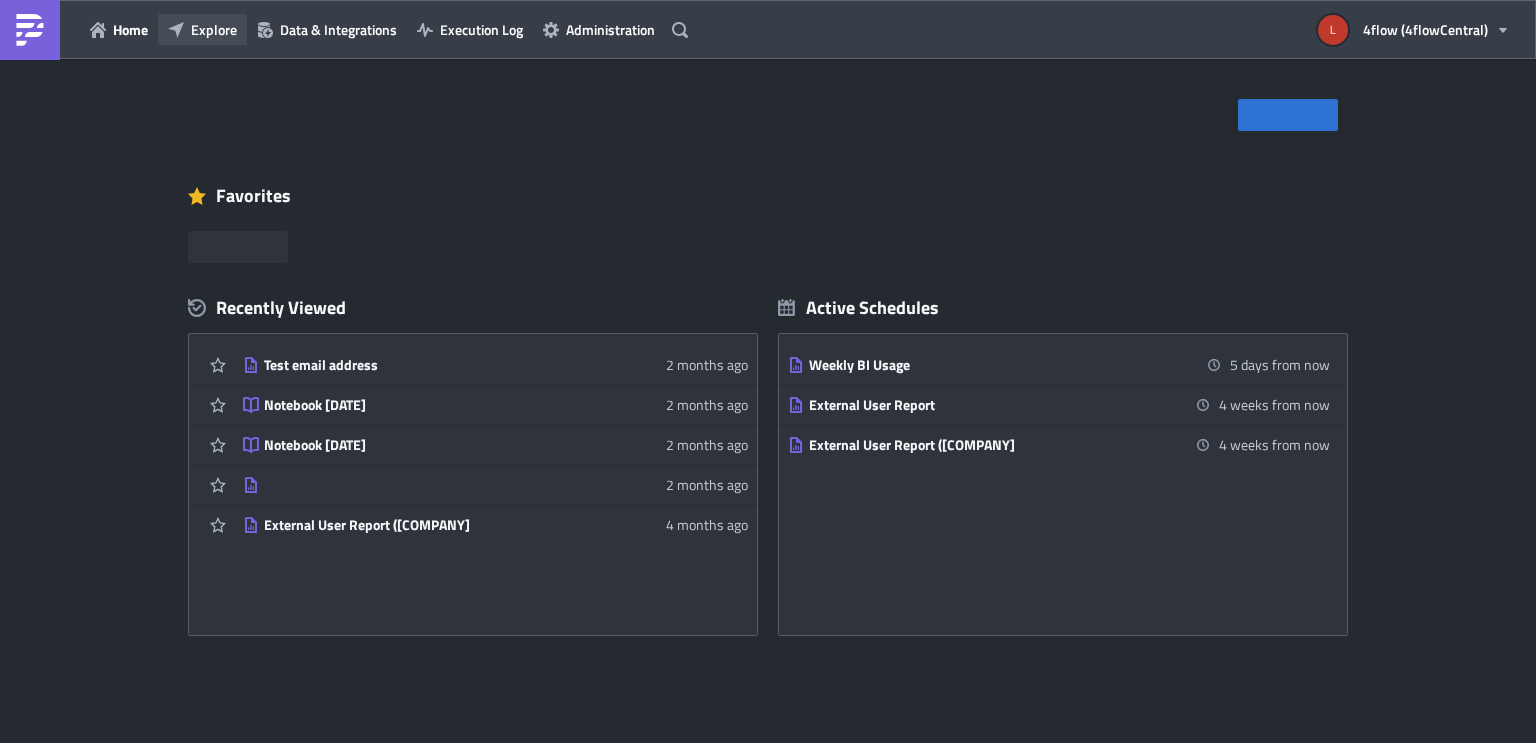 scroll, scrollTop: 0, scrollLeft: 0, axis: both 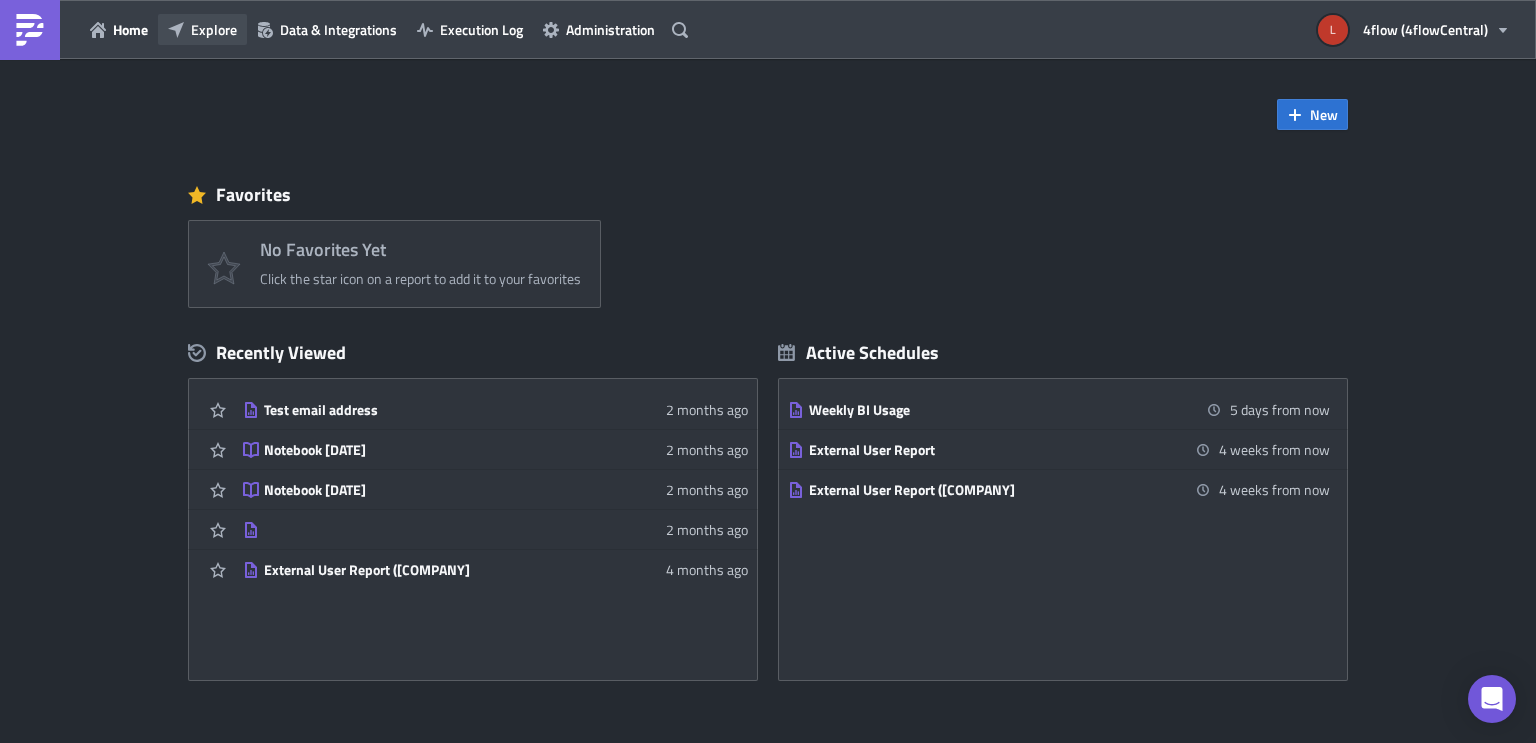click on "Explore" at bounding box center (214, 29) 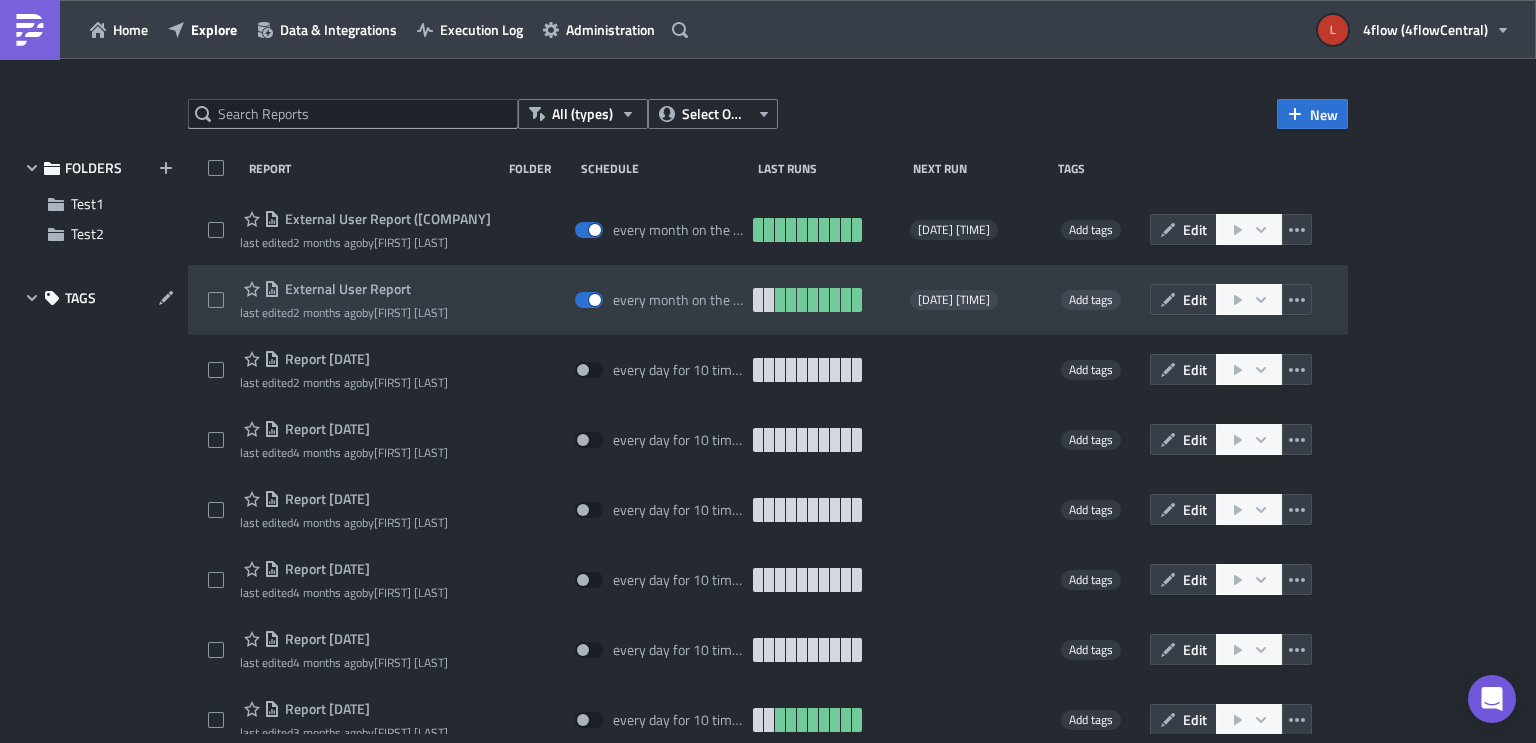 scroll, scrollTop: 714, scrollLeft: 0, axis: vertical 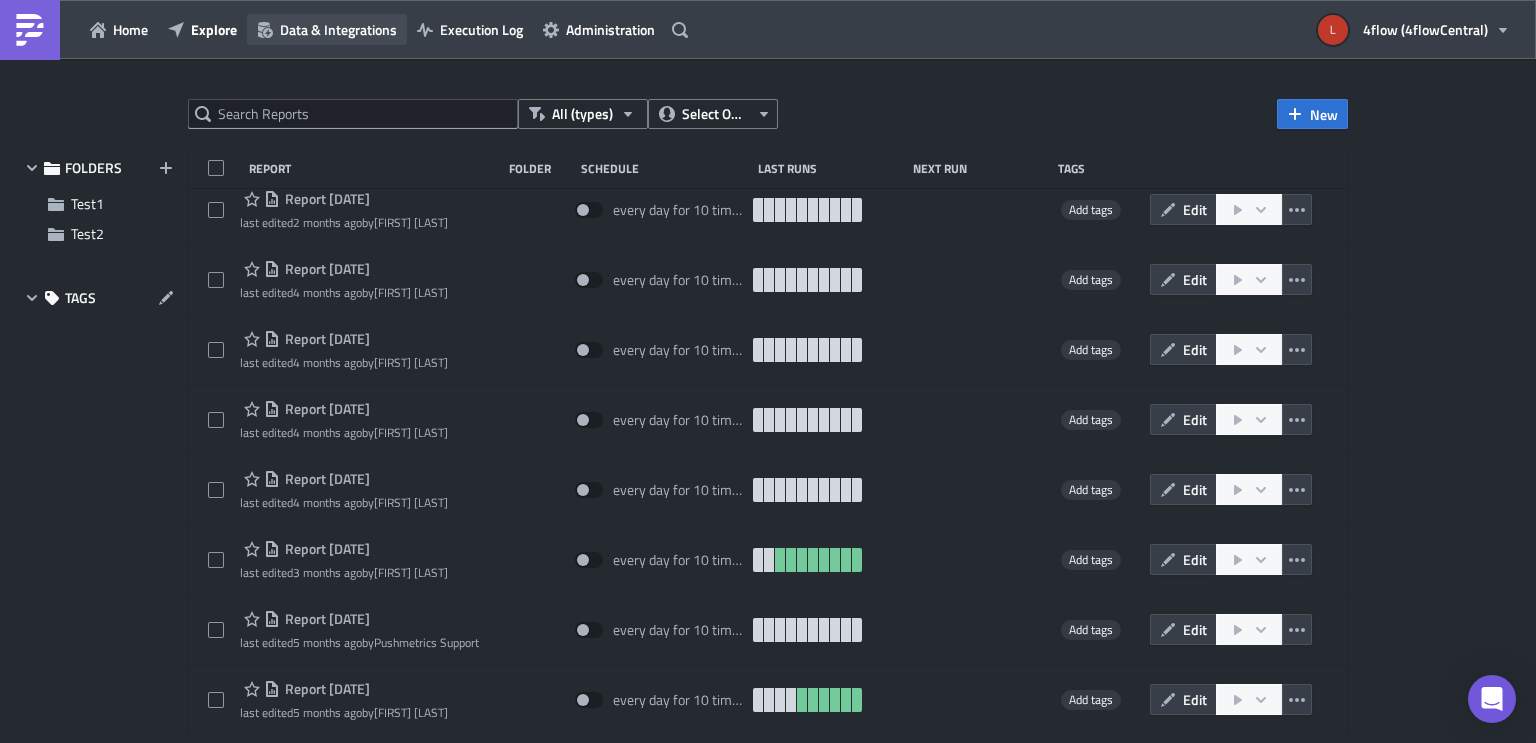 click on "Data & Integrations" at bounding box center (338, 29) 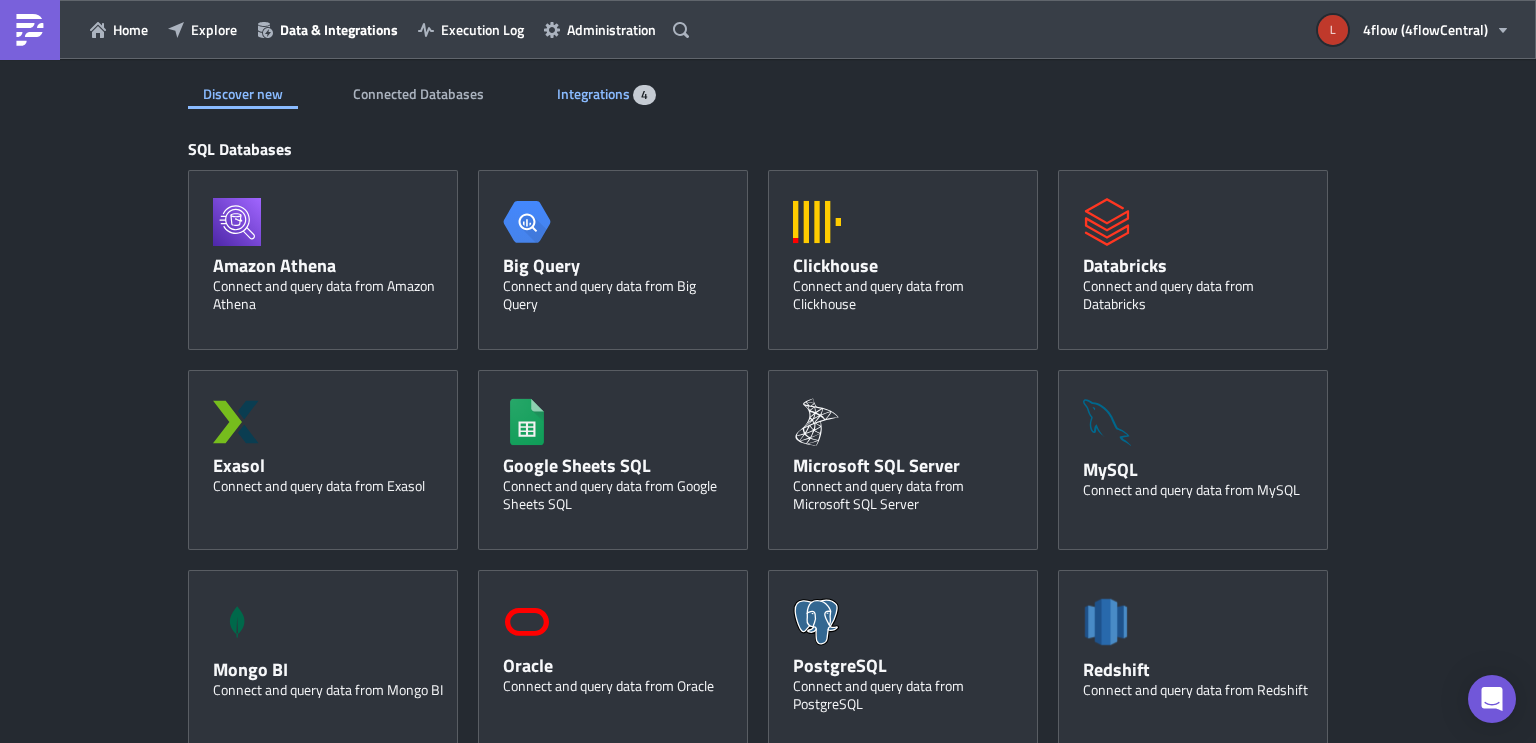 click on "Integrations   4" at bounding box center [606, 94] 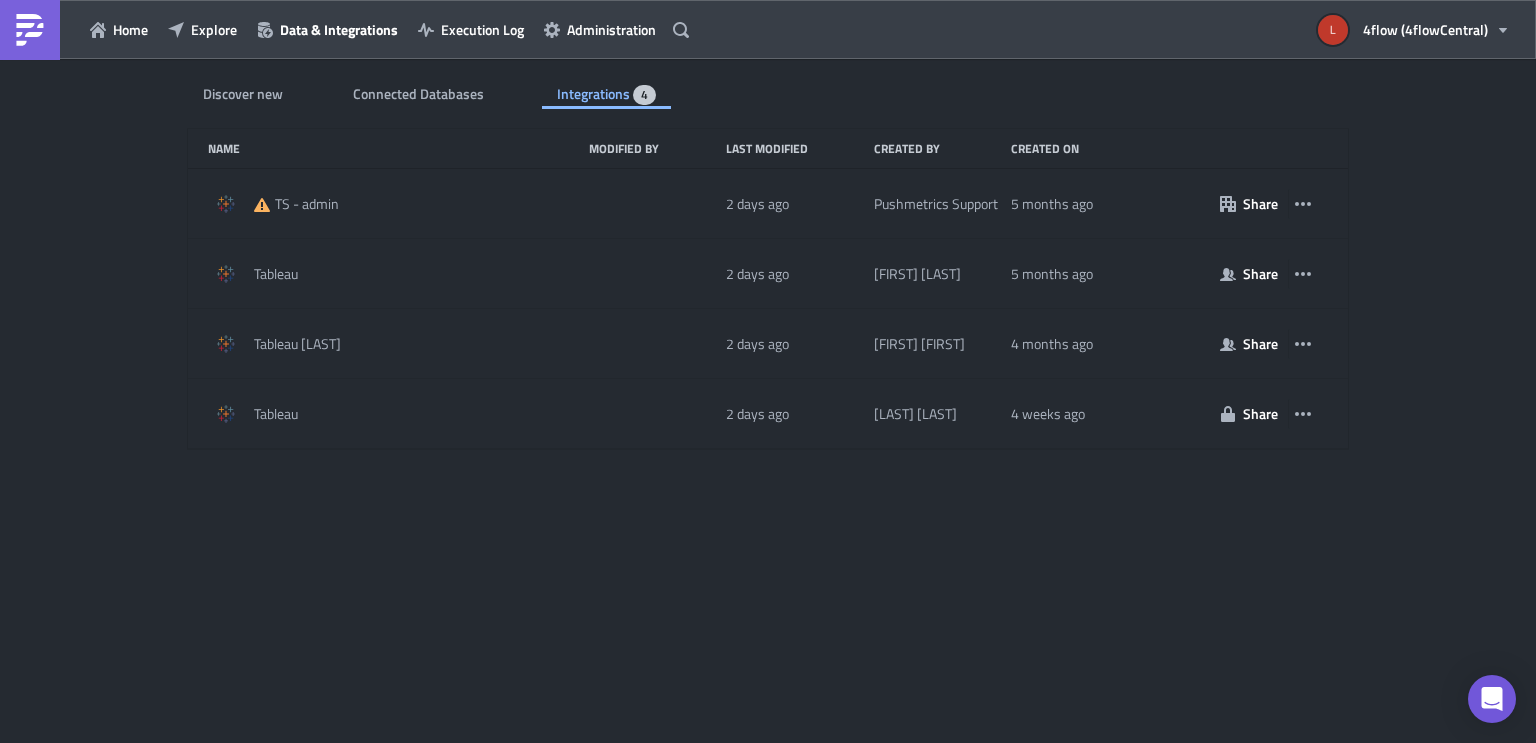 click on "Integrations" at bounding box center [595, 93] 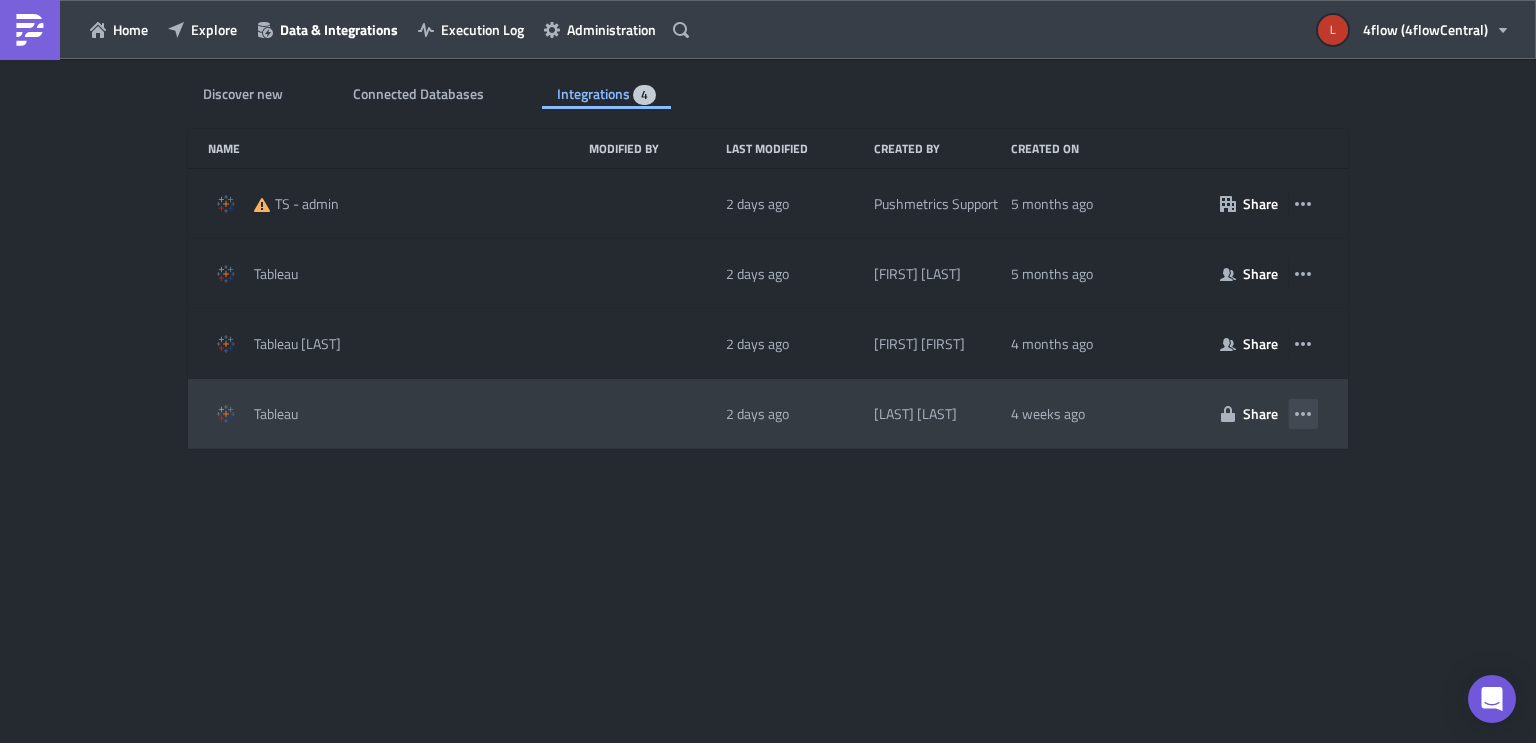 click at bounding box center [1303, 414] 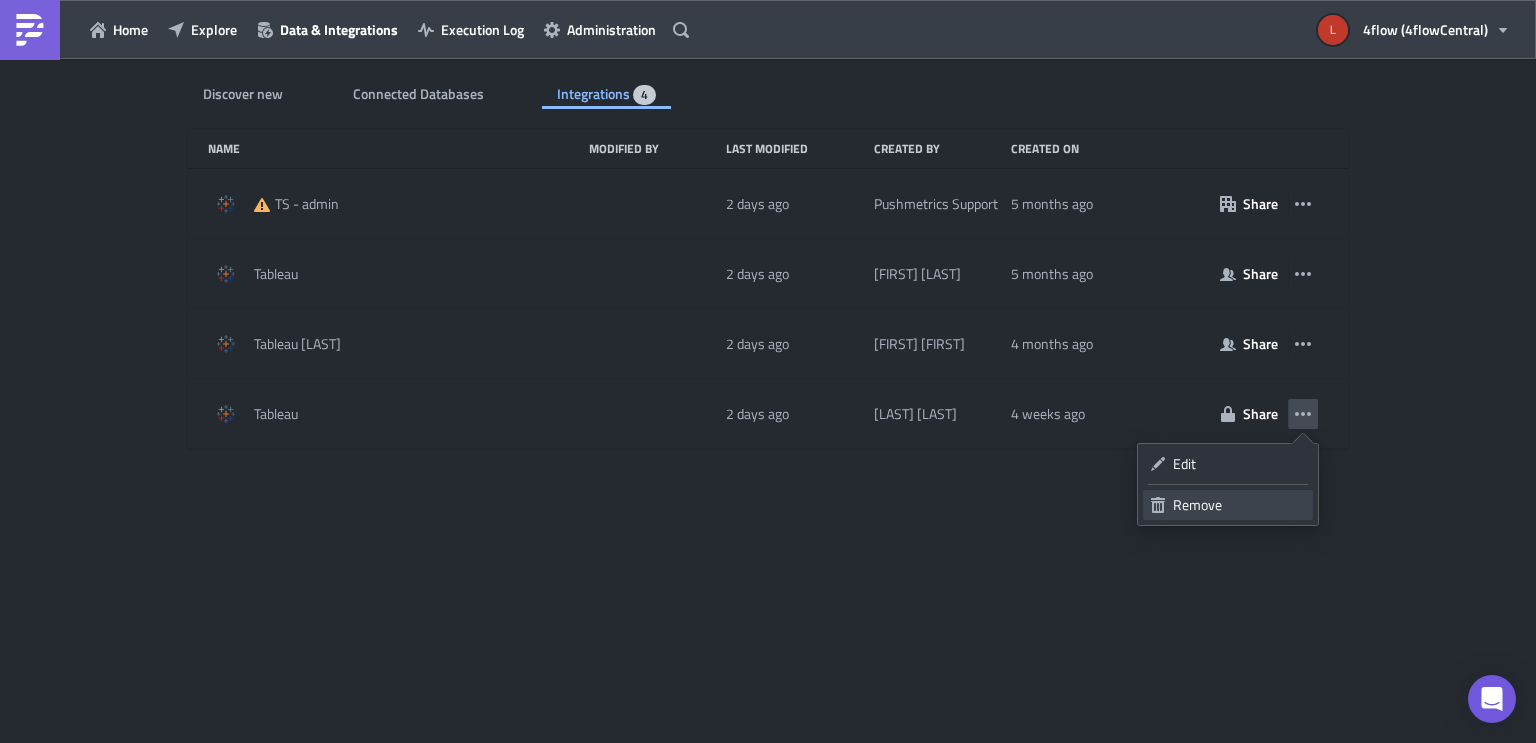 click on "Remove" at bounding box center [1239, 505] 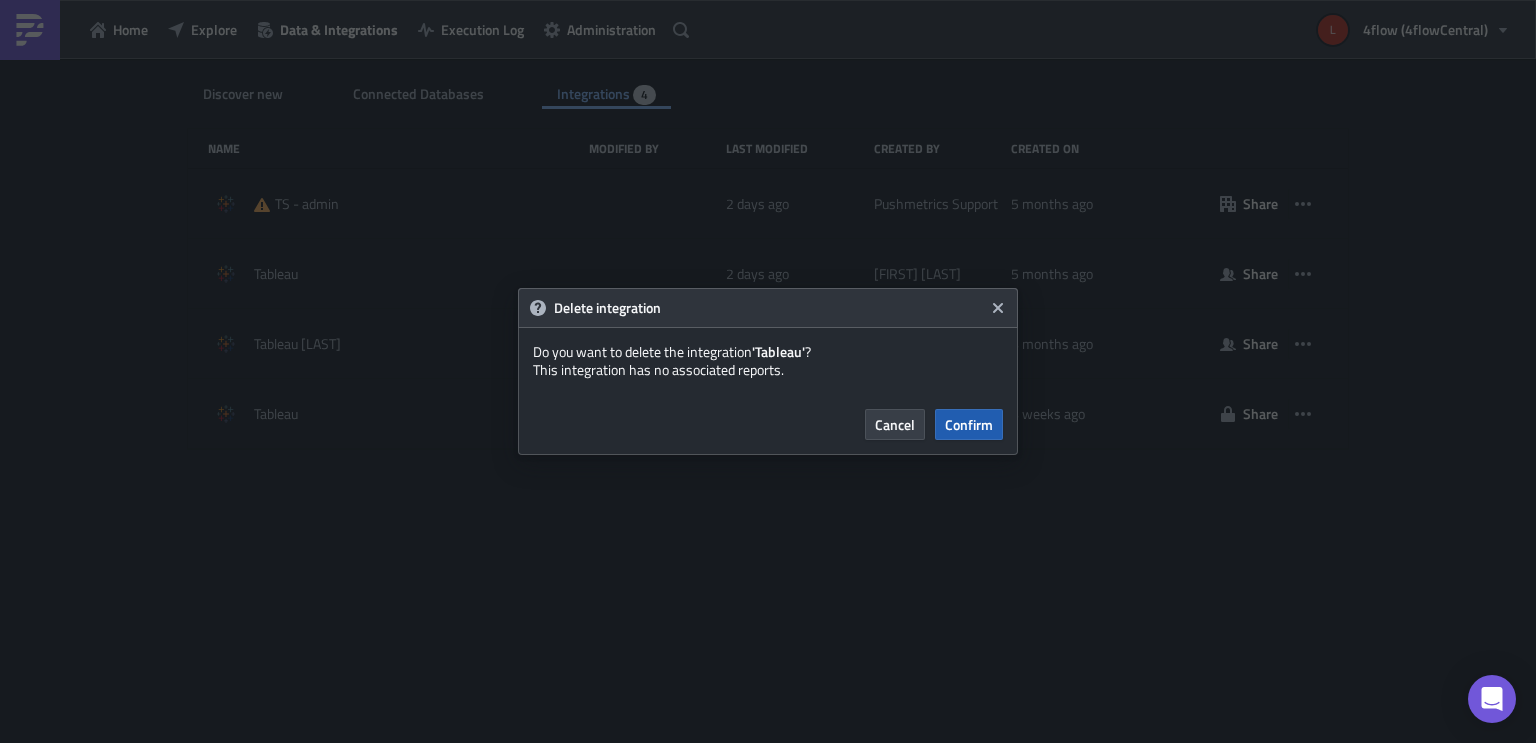 click on "Confirm" at bounding box center [969, 424] 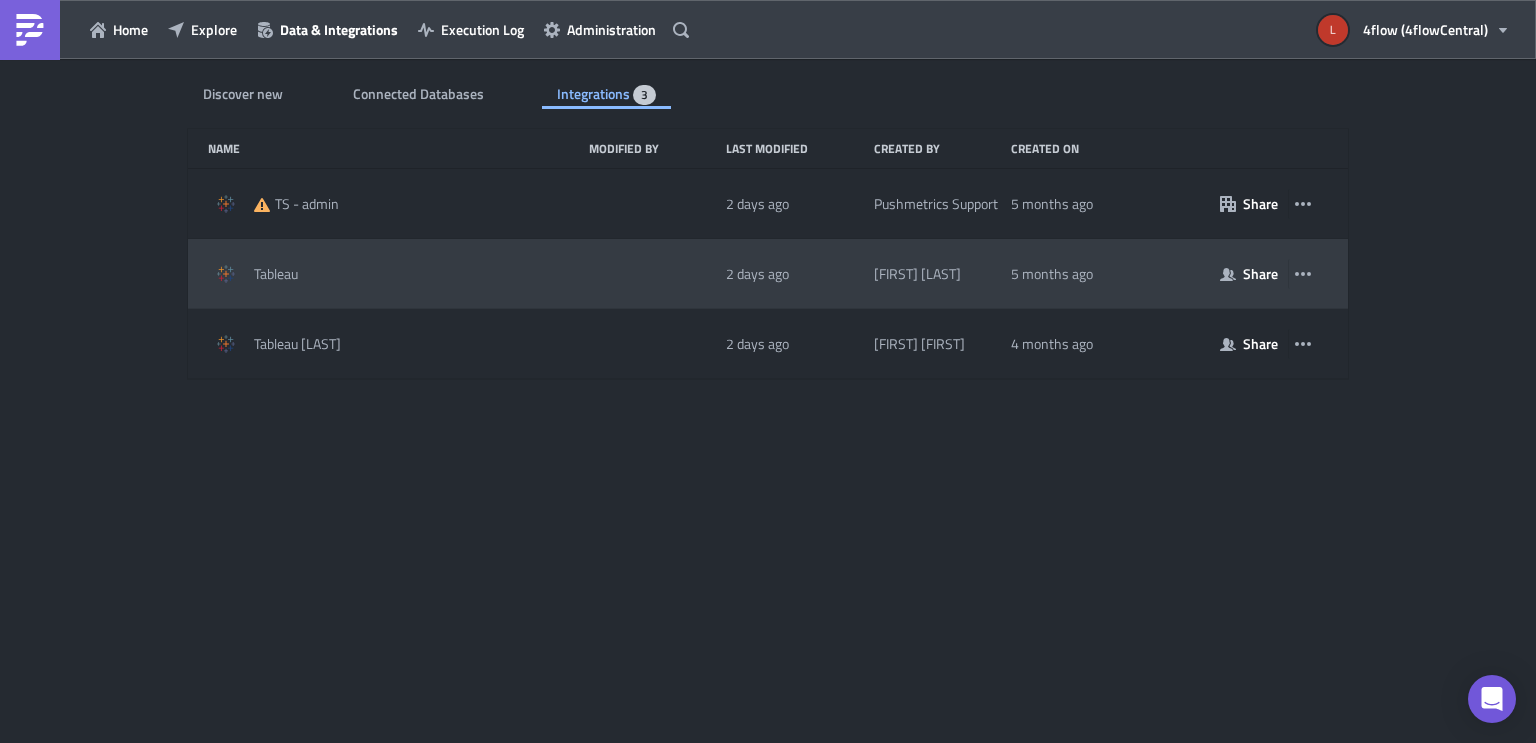 click on "Franziska   Kaiser" at bounding box center (917, 274) 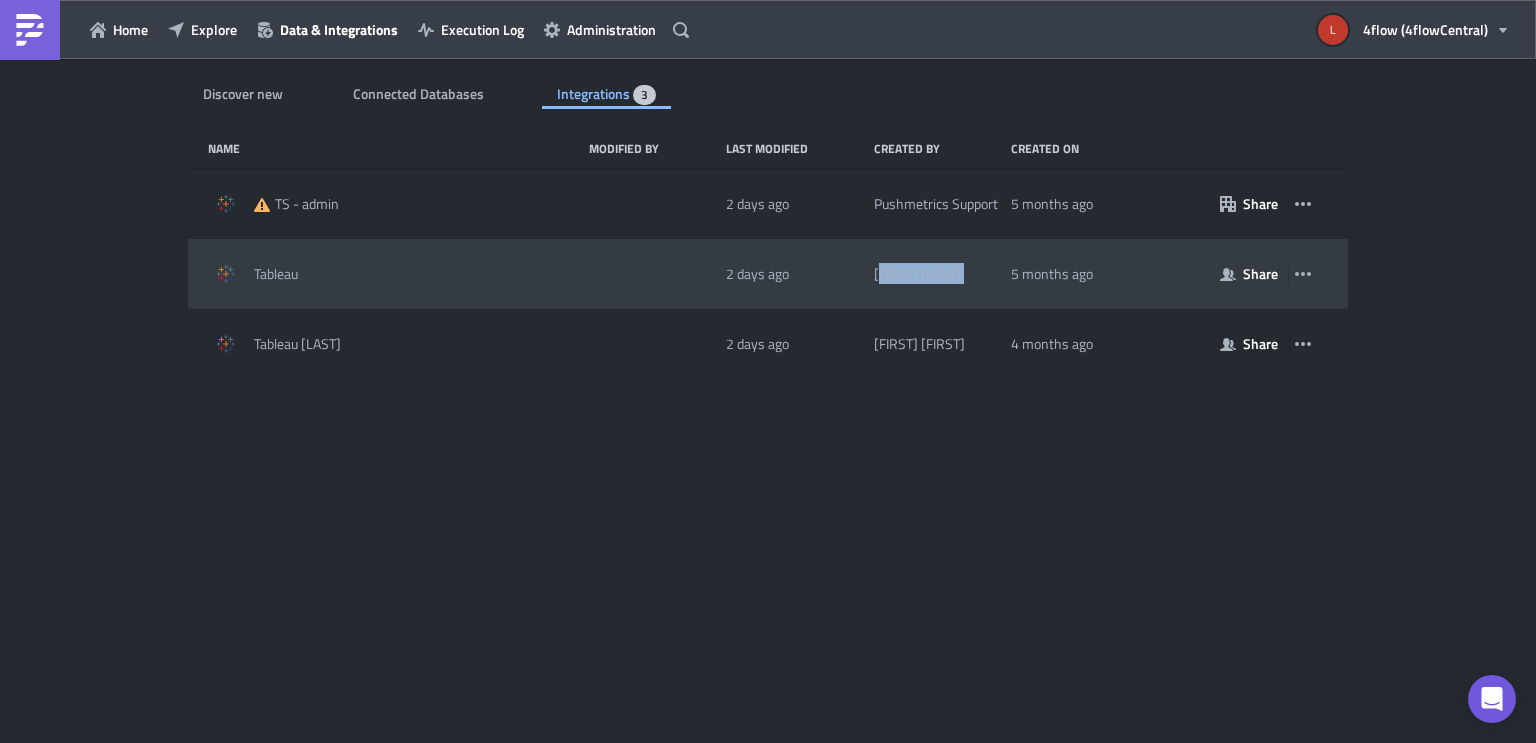 drag, startPoint x: 877, startPoint y: 271, endPoint x: 1008, endPoint y: 282, distance: 131.46101 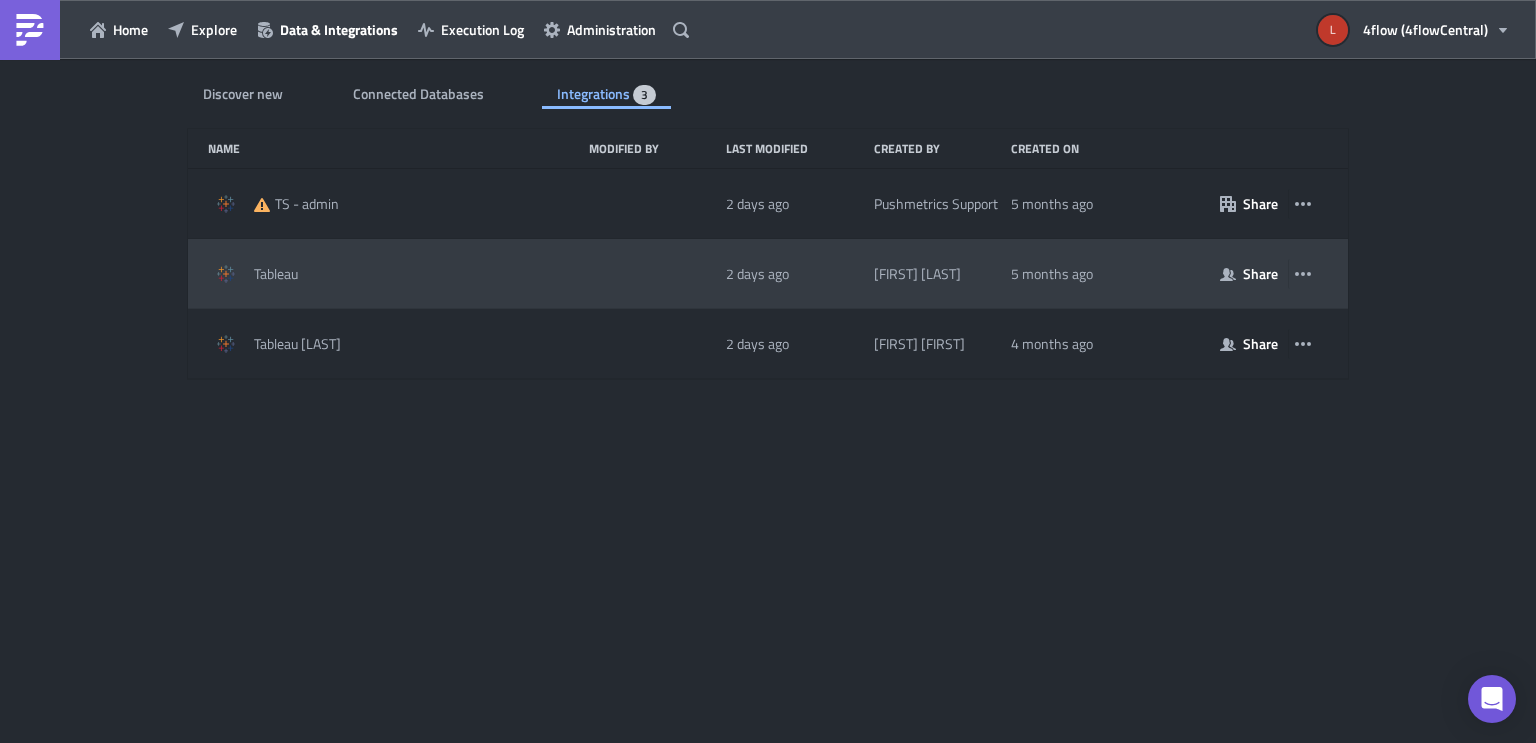 click on "2 days ago" at bounding box center [795, 274] 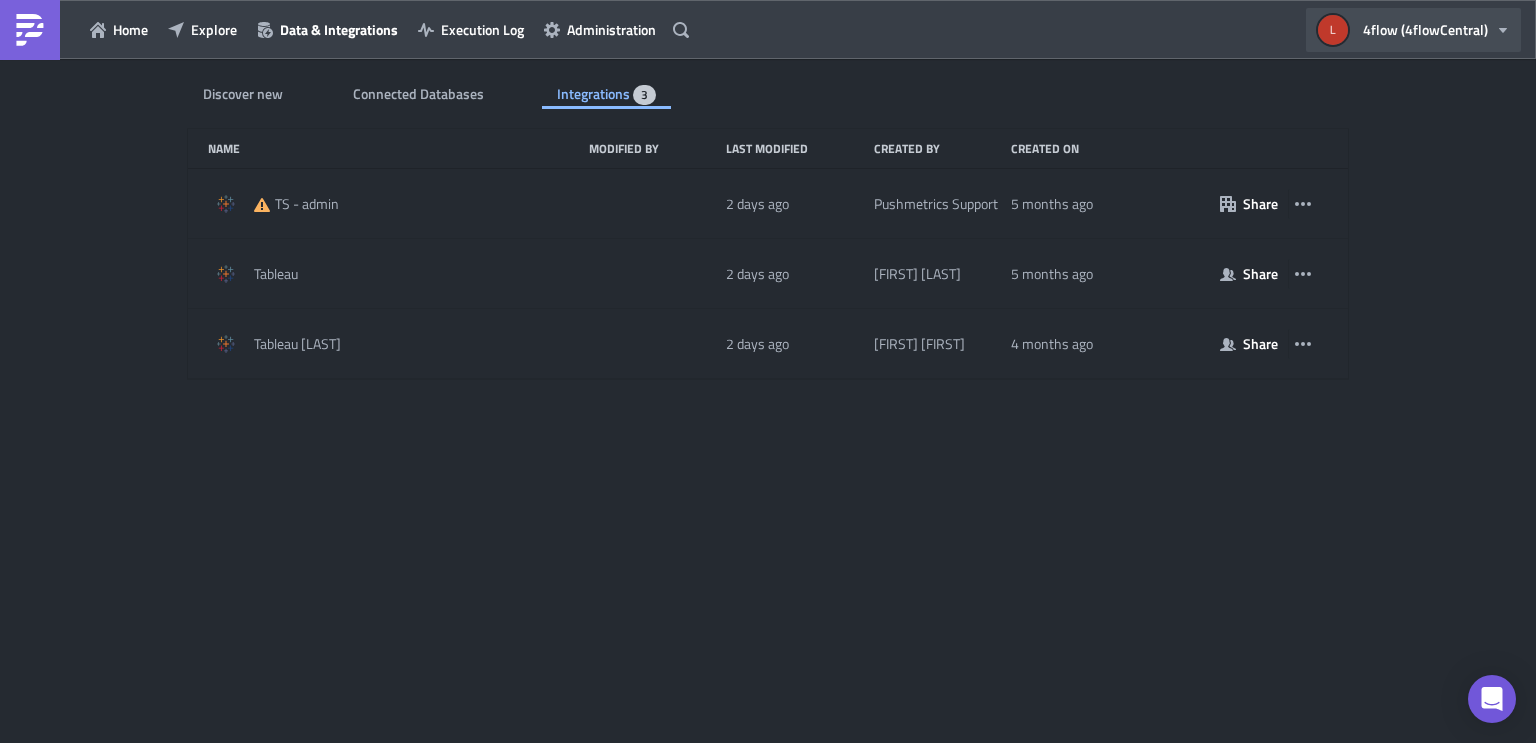 click on "4flow (4flowCentral)" at bounding box center (1425, 29) 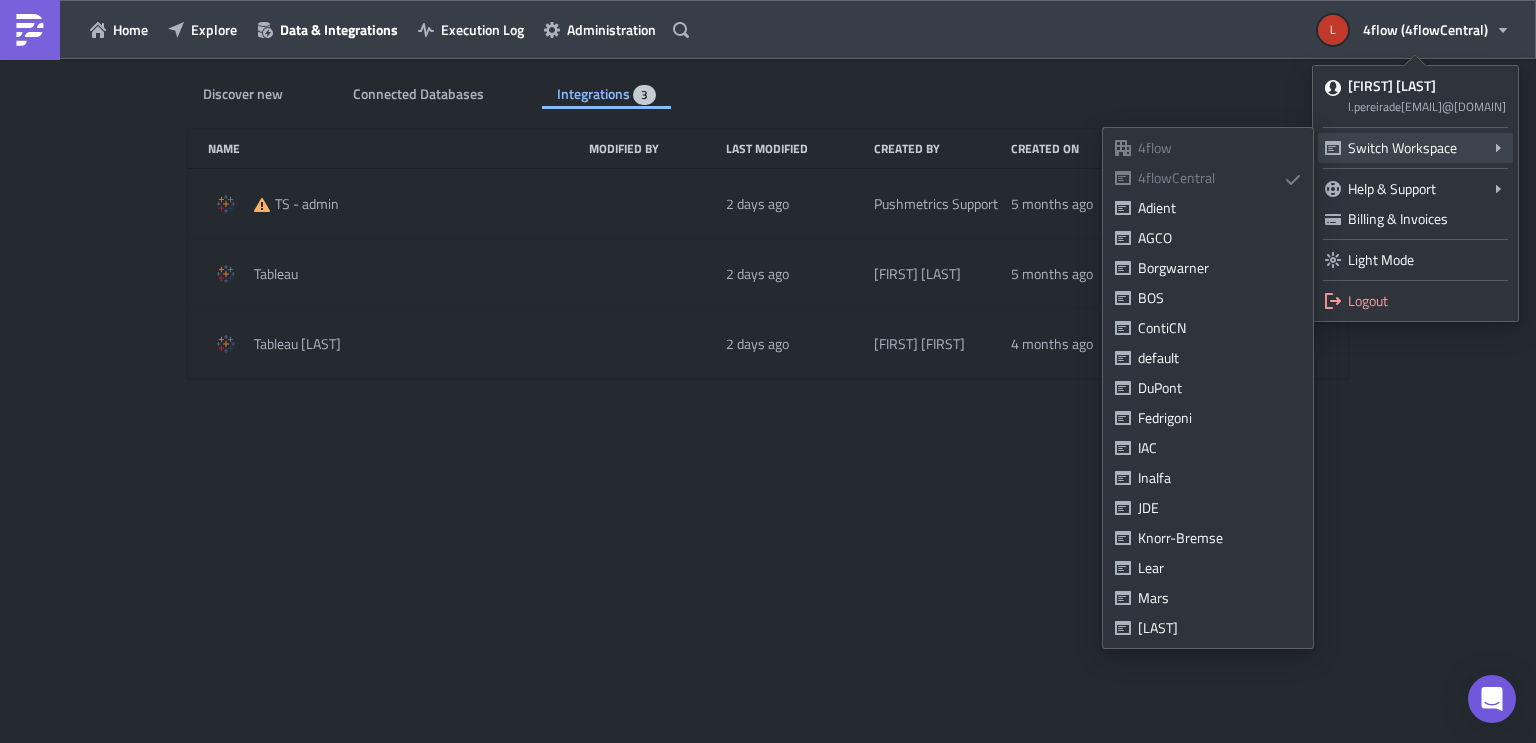 click on "Switch Workspace" at bounding box center [1415, 148] 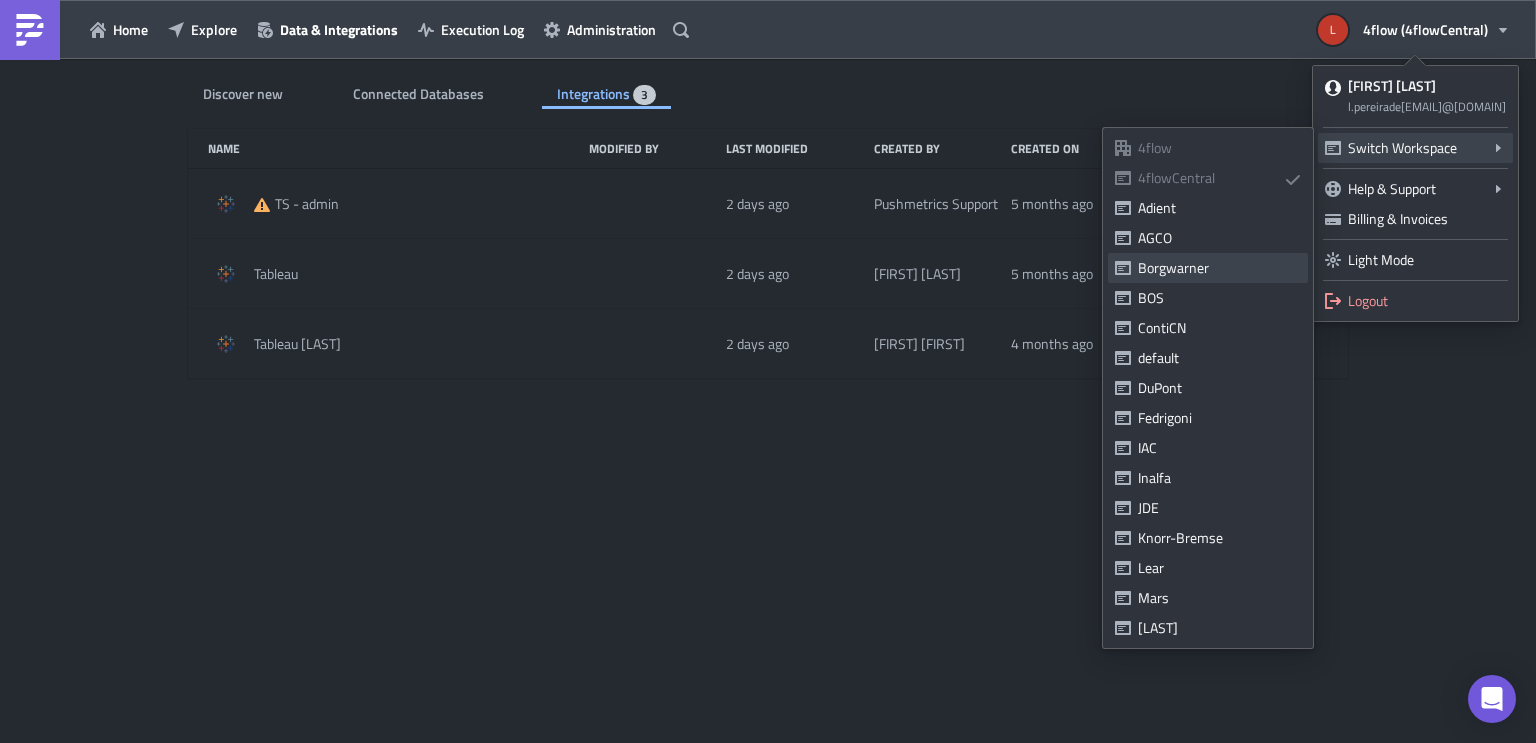 click on "Borgwarner" at bounding box center [1208, 268] 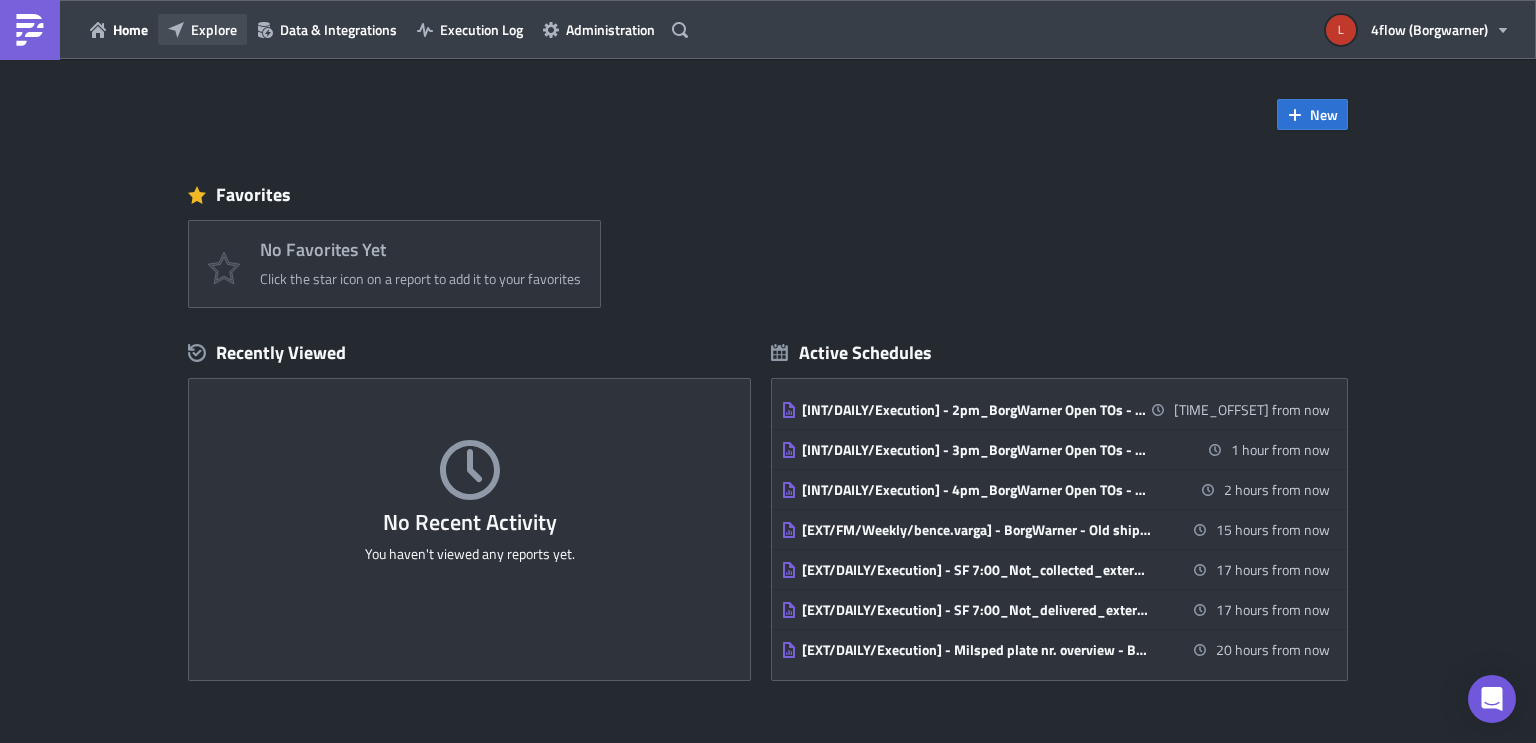 scroll, scrollTop: 0, scrollLeft: 0, axis: both 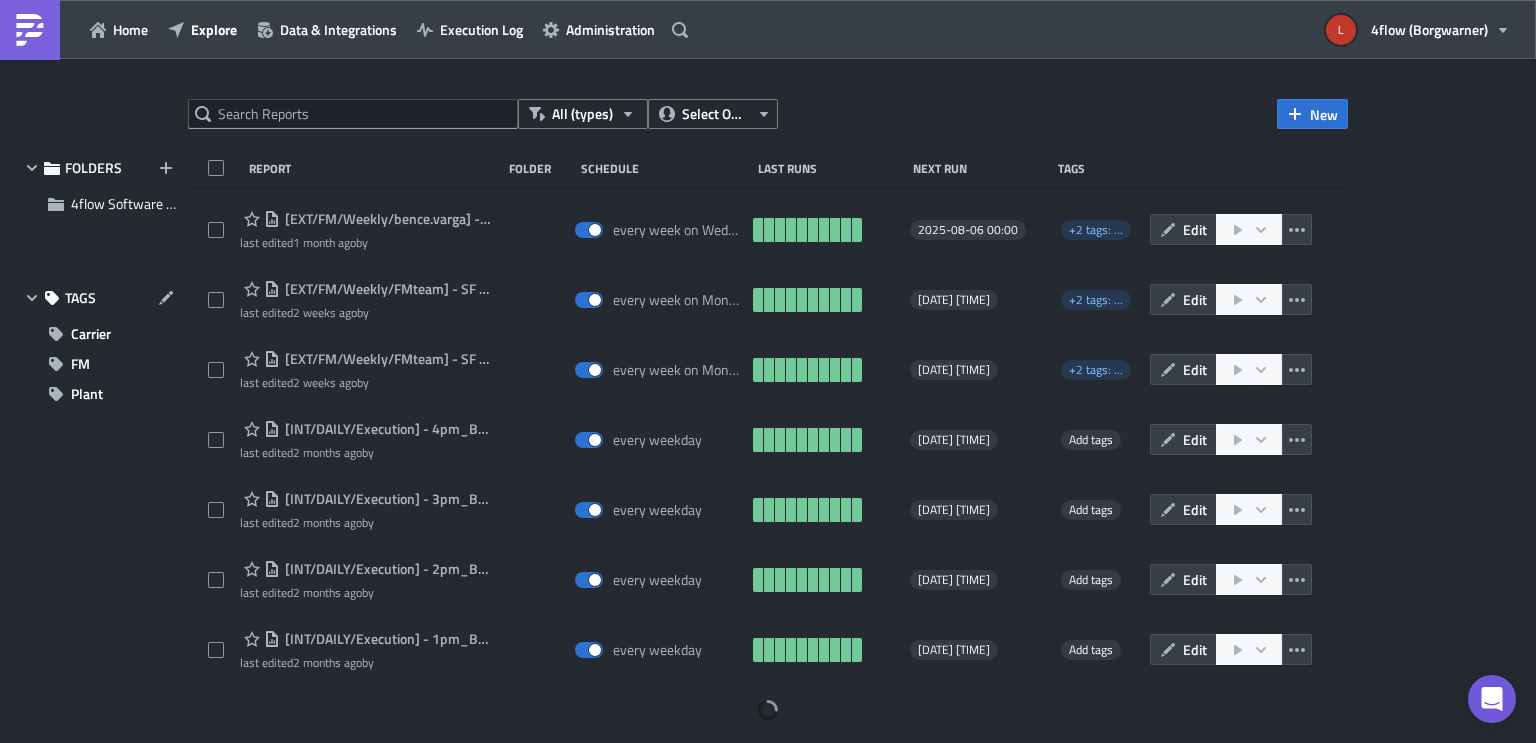 type 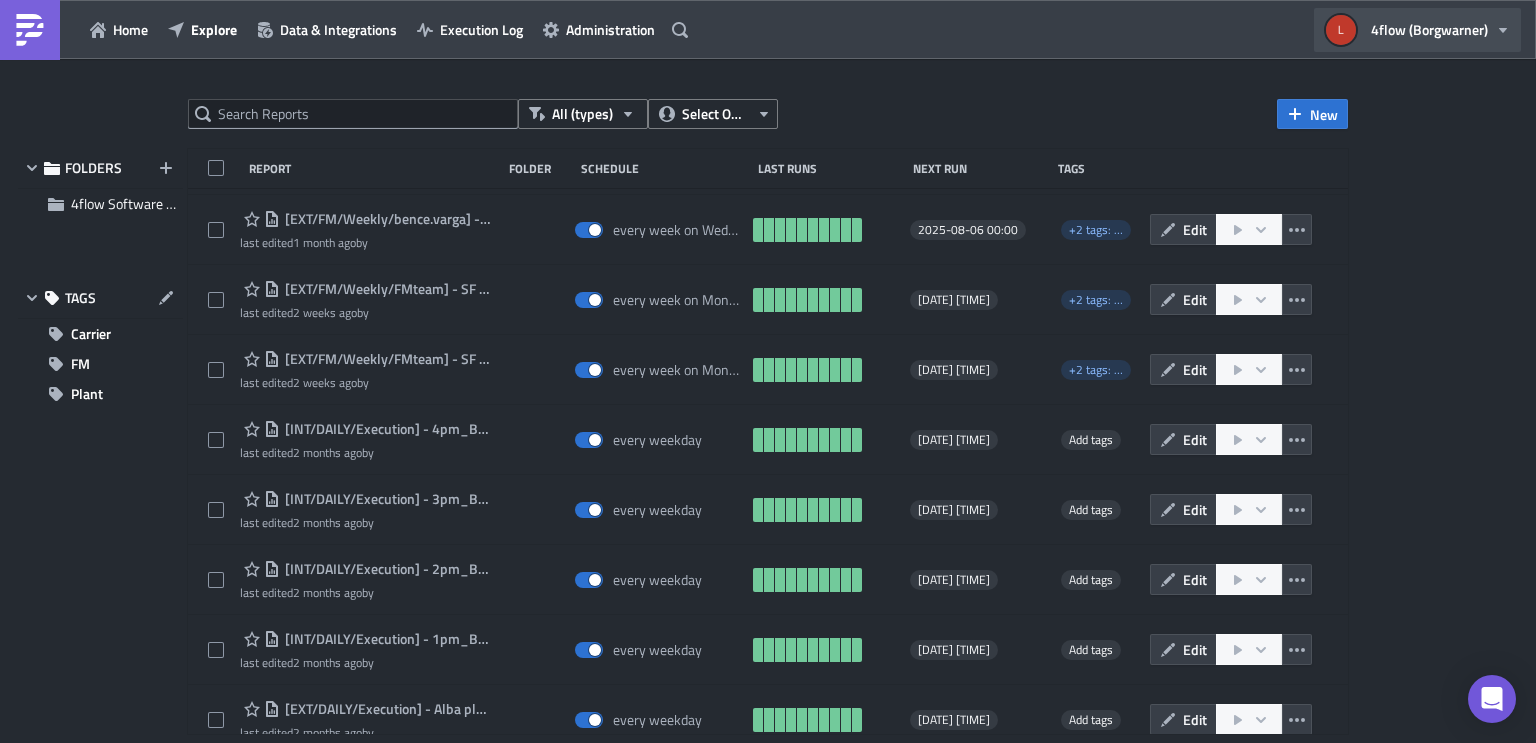 click on "4flow (Borgwarner)" at bounding box center [1429, 29] 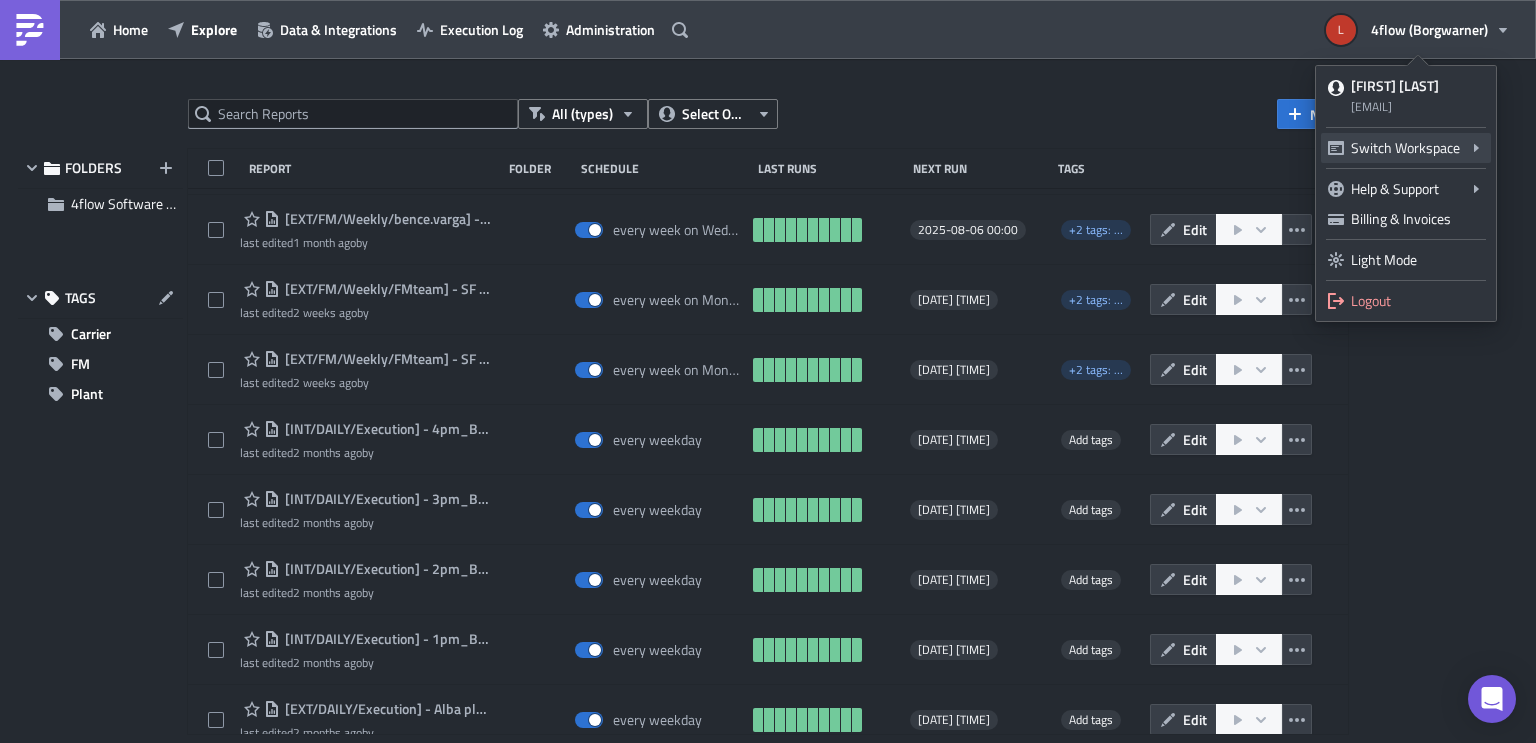 drag, startPoint x: 1410, startPoint y: 139, endPoint x: 1426, endPoint y: 139, distance: 16 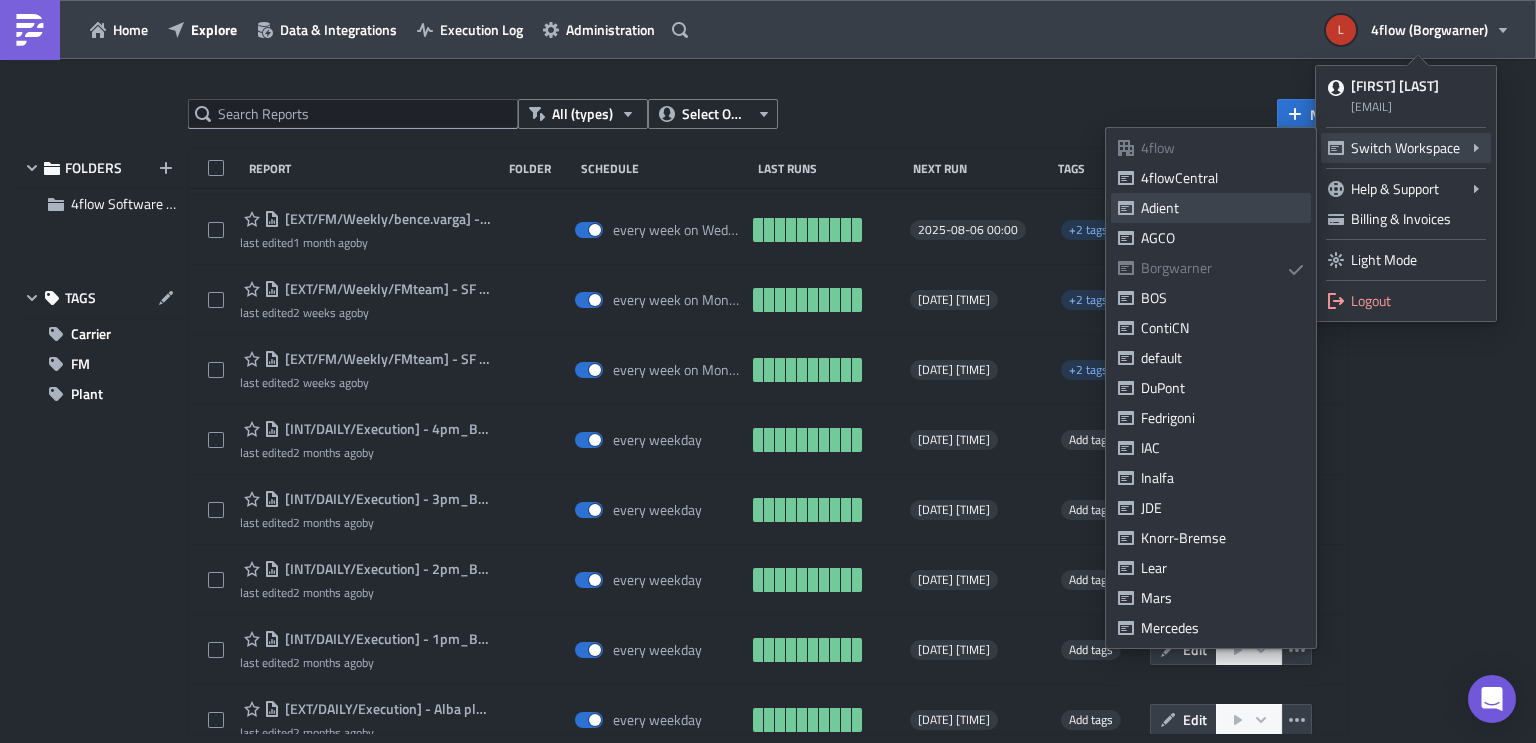click on "Adient" at bounding box center [1222, 208] 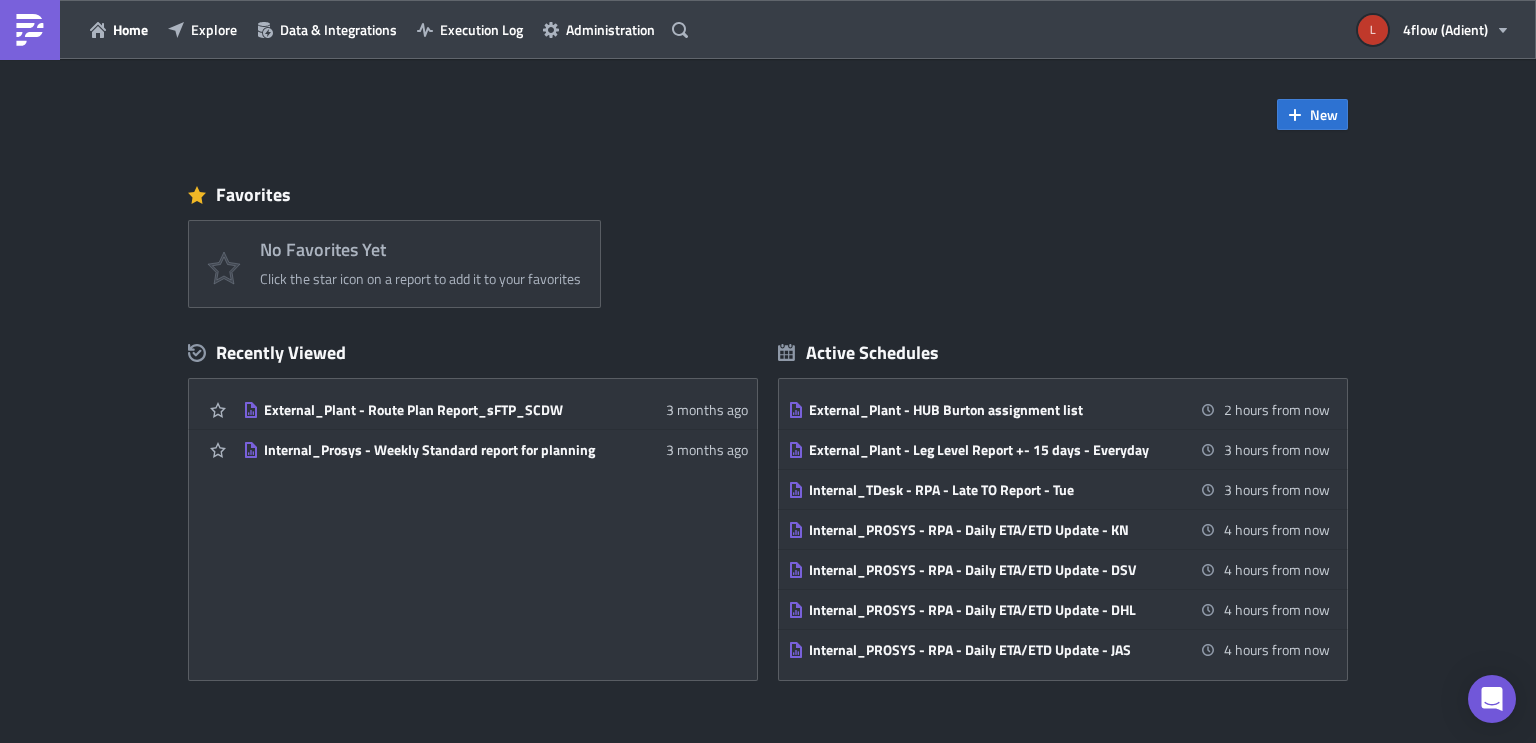 scroll, scrollTop: 0, scrollLeft: 0, axis: both 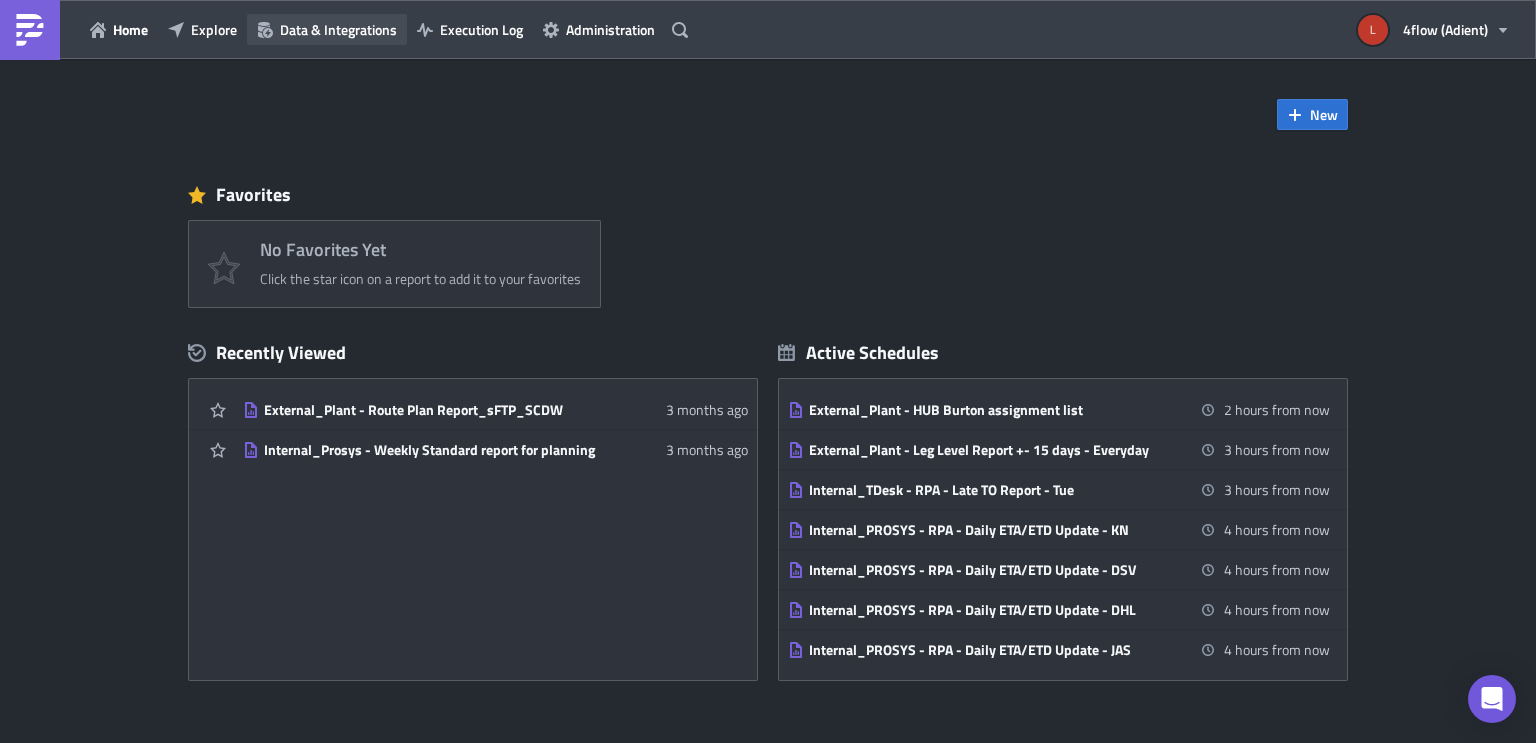 click on "Data & Integrations" at bounding box center (338, 29) 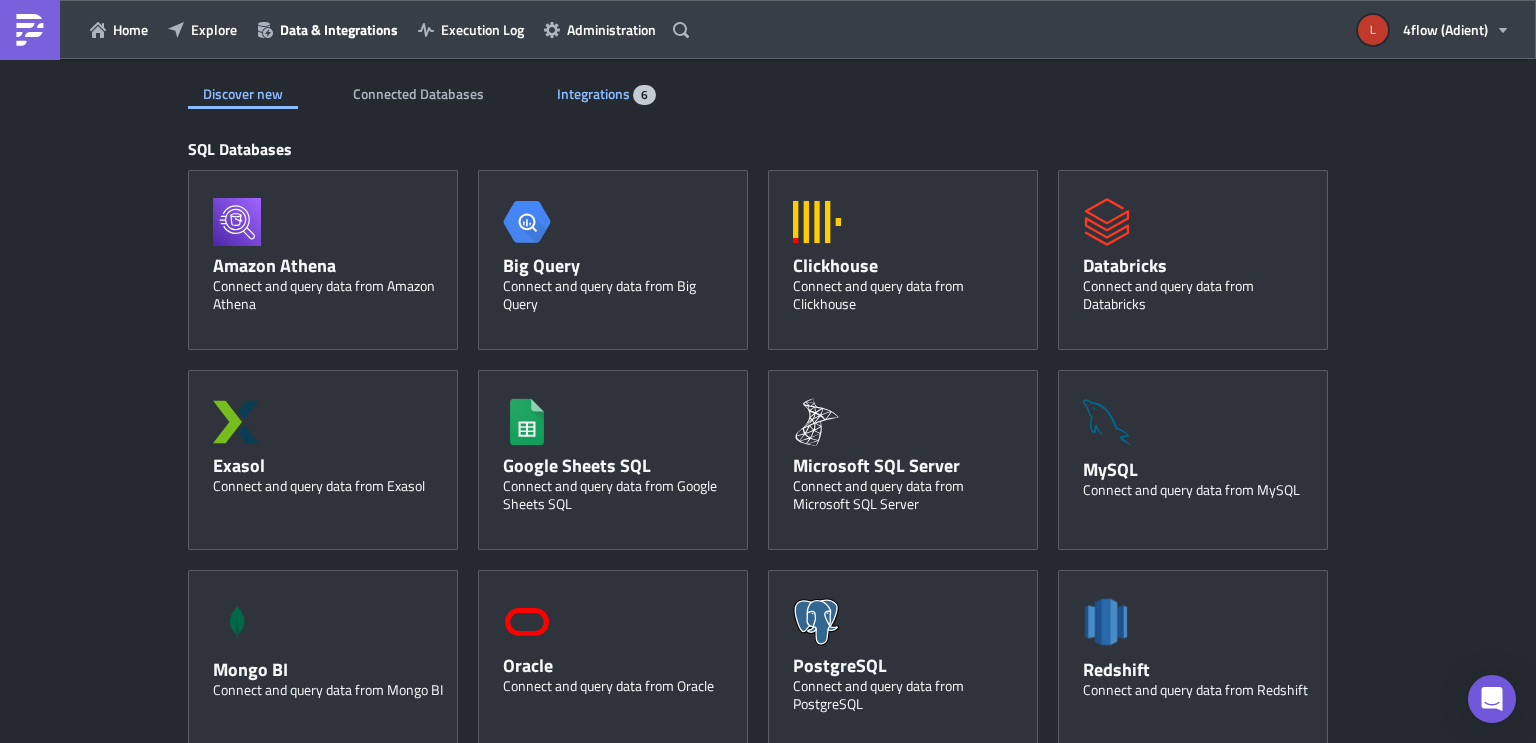 click on "Integrations" at bounding box center (595, 93) 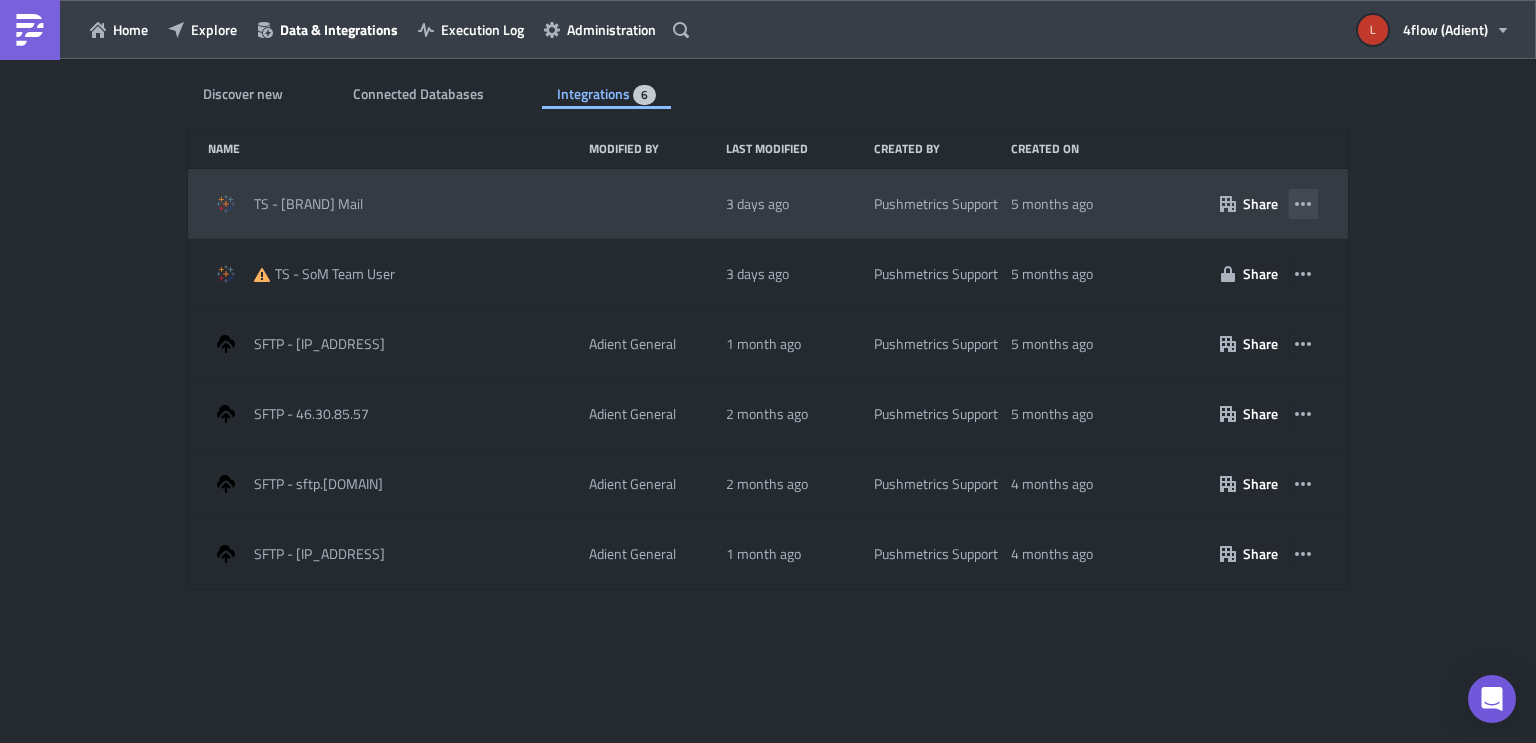 click 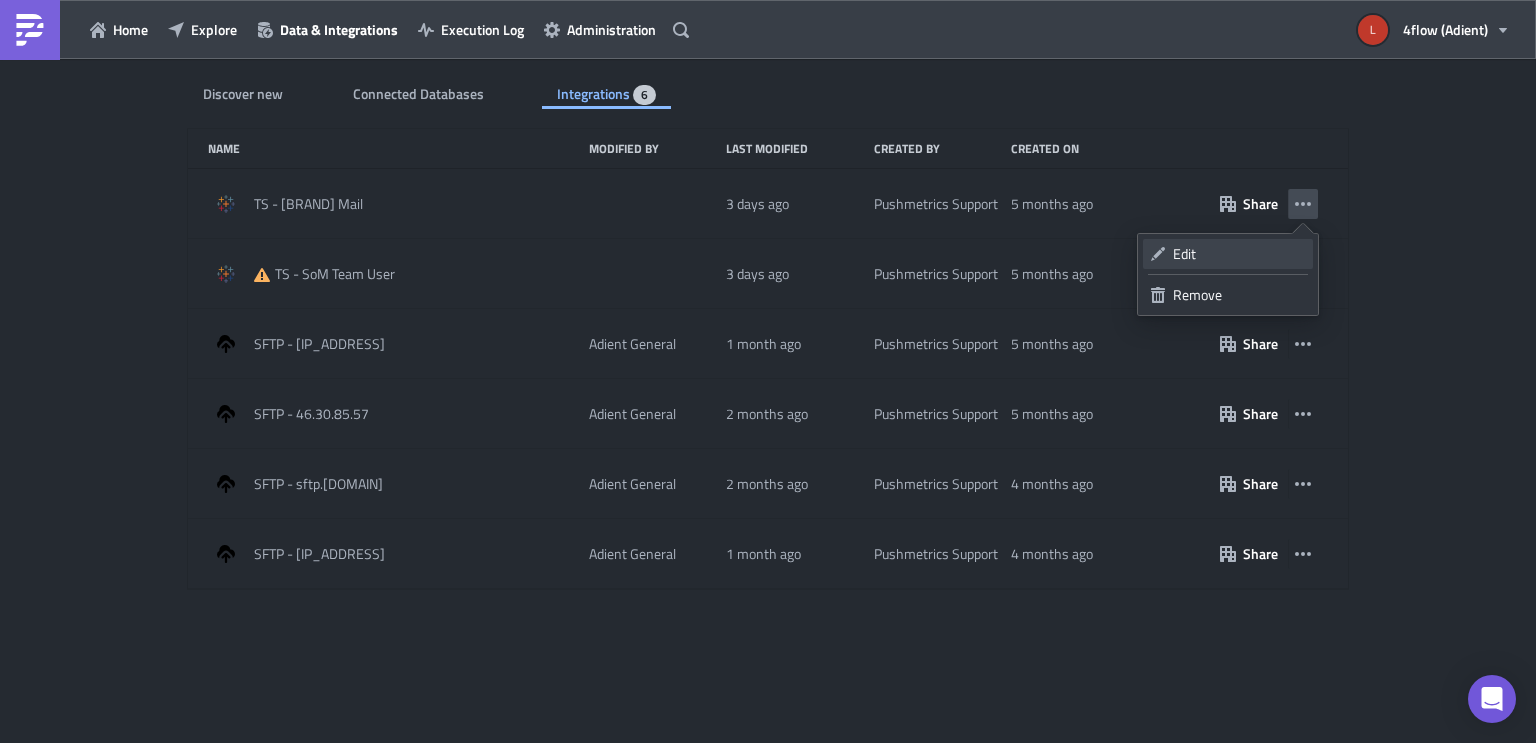 click on "Edit" at bounding box center (1239, 254) 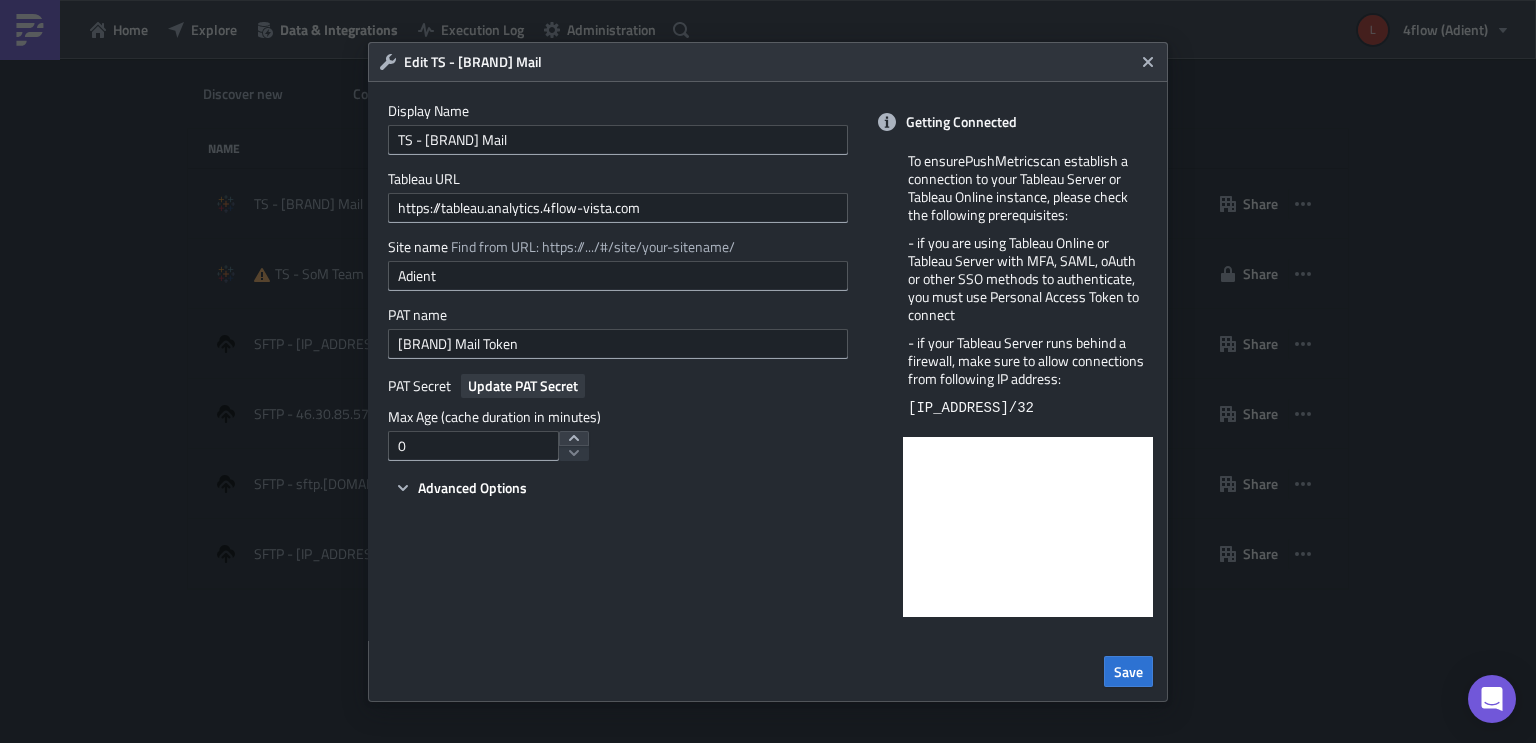click on "Update PAT Secret" at bounding box center [523, 385] 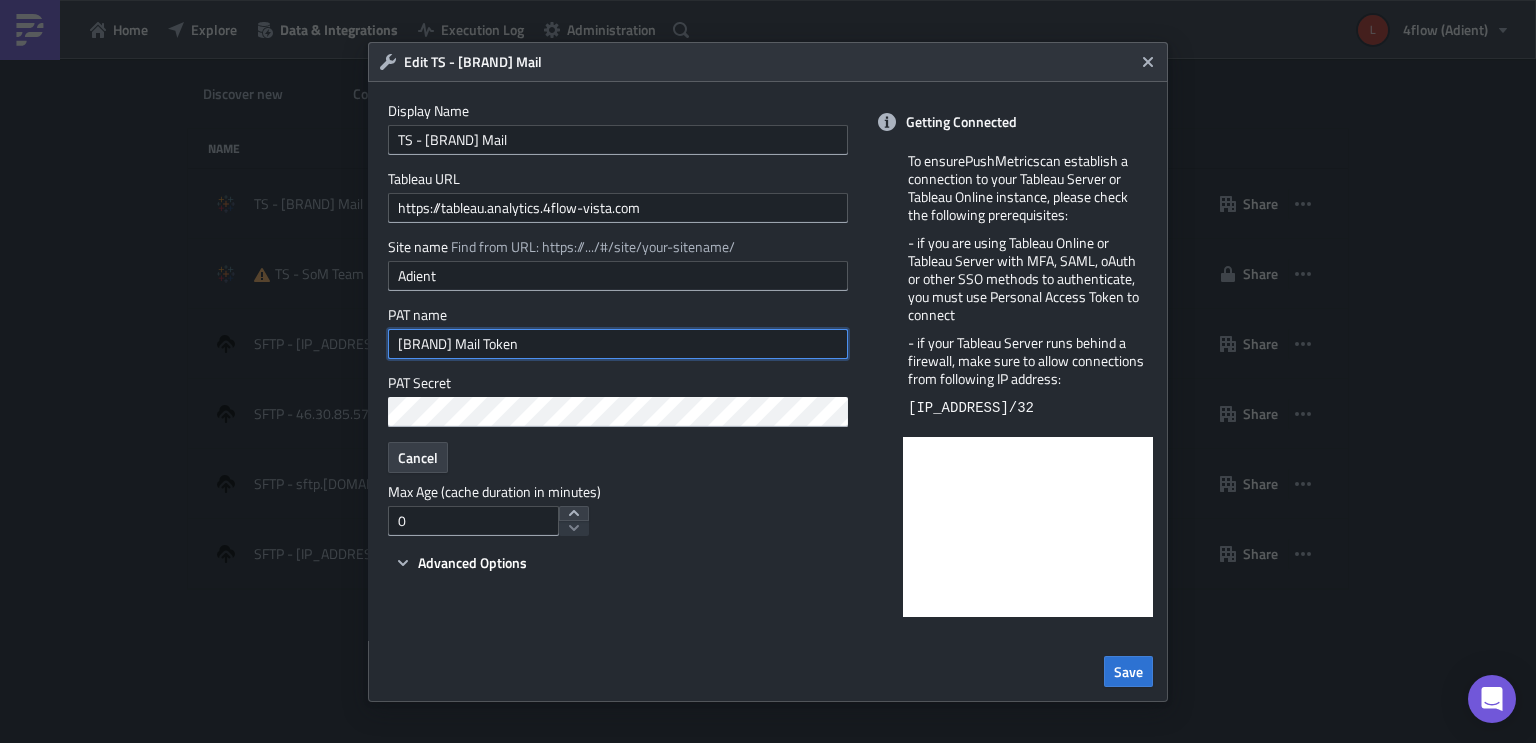 click on "Adient Mail Token" at bounding box center (618, 344) 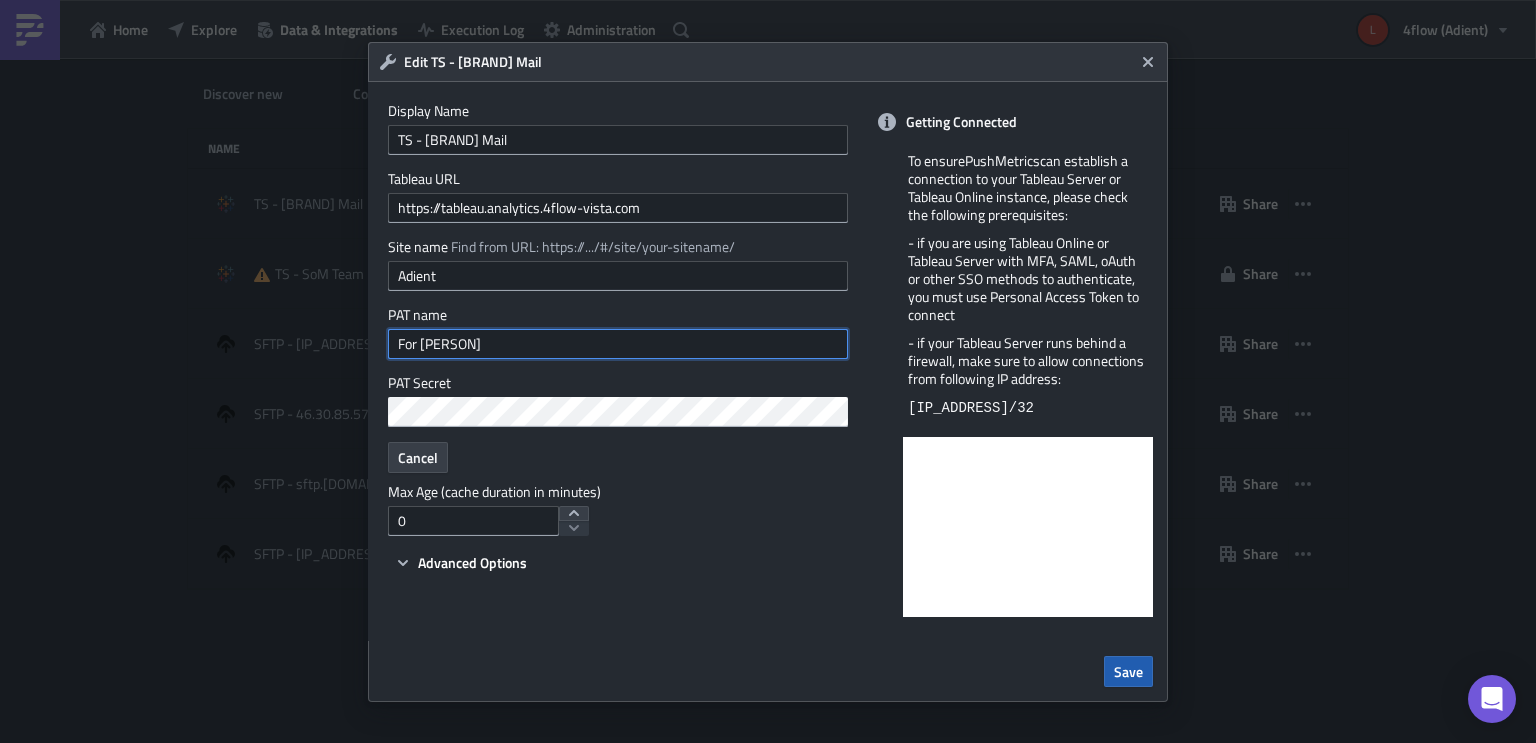 type on "For Lincoln" 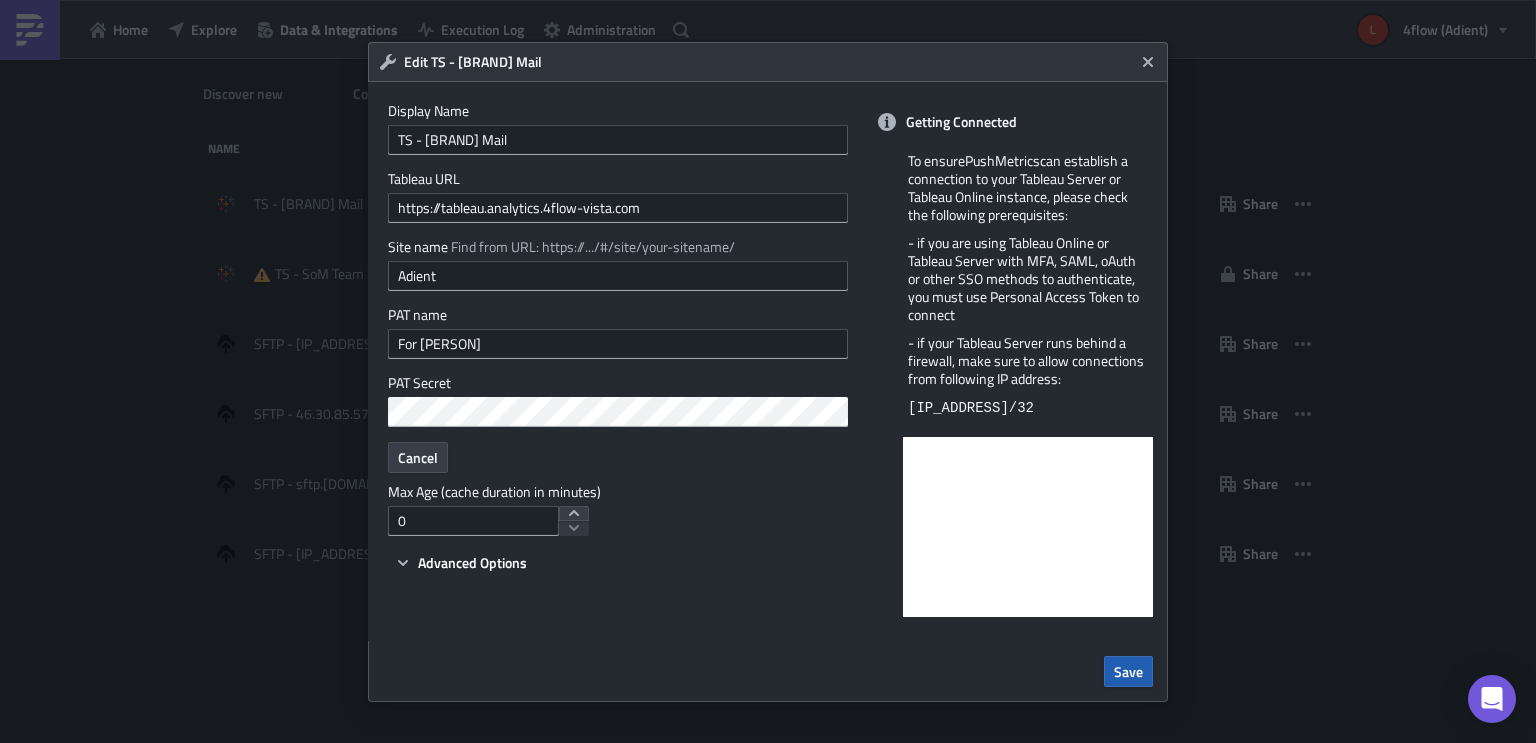 click on "Save" at bounding box center [1128, 671] 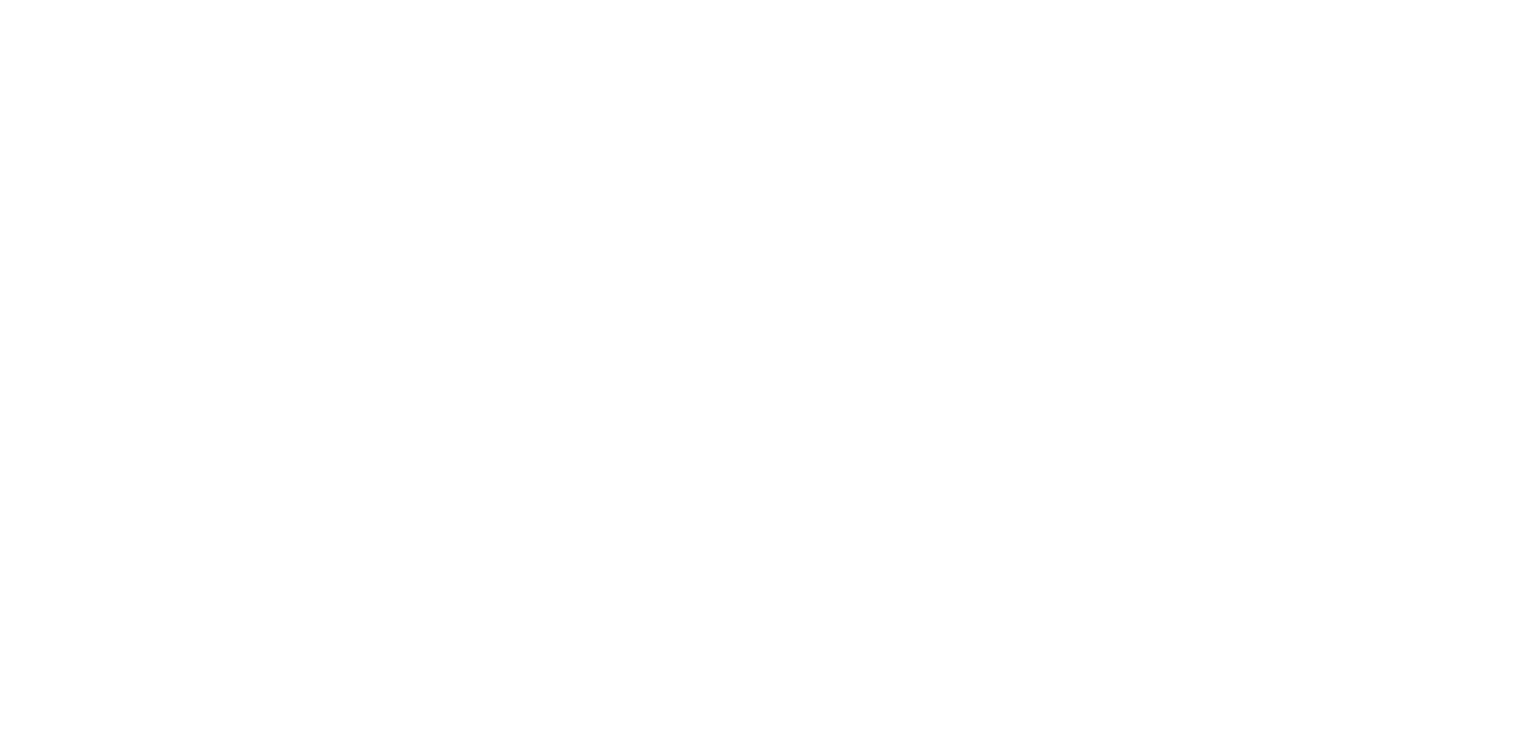 scroll, scrollTop: 0, scrollLeft: 0, axis: both 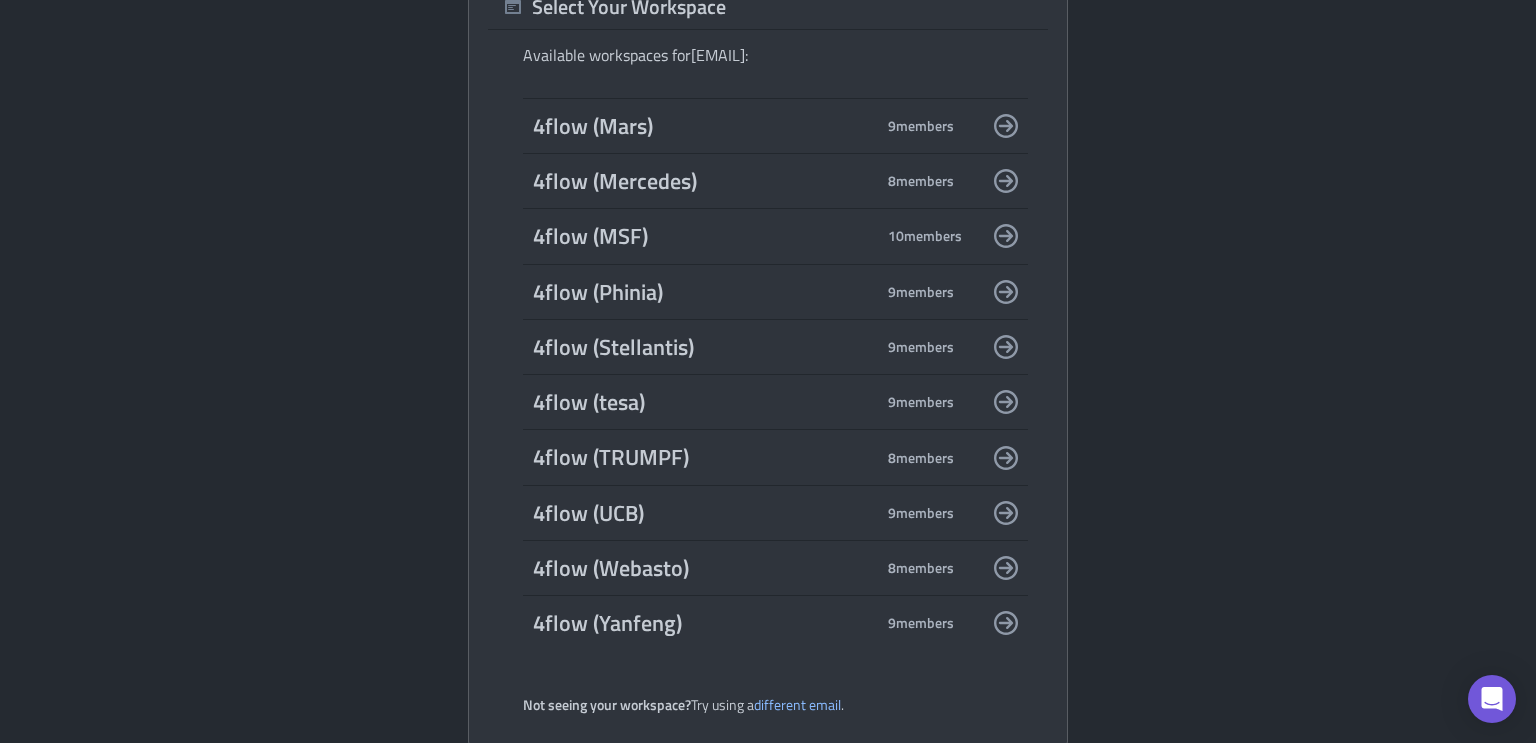 click on "4flow (Yanfeng)" at bounding box center (703, 623) 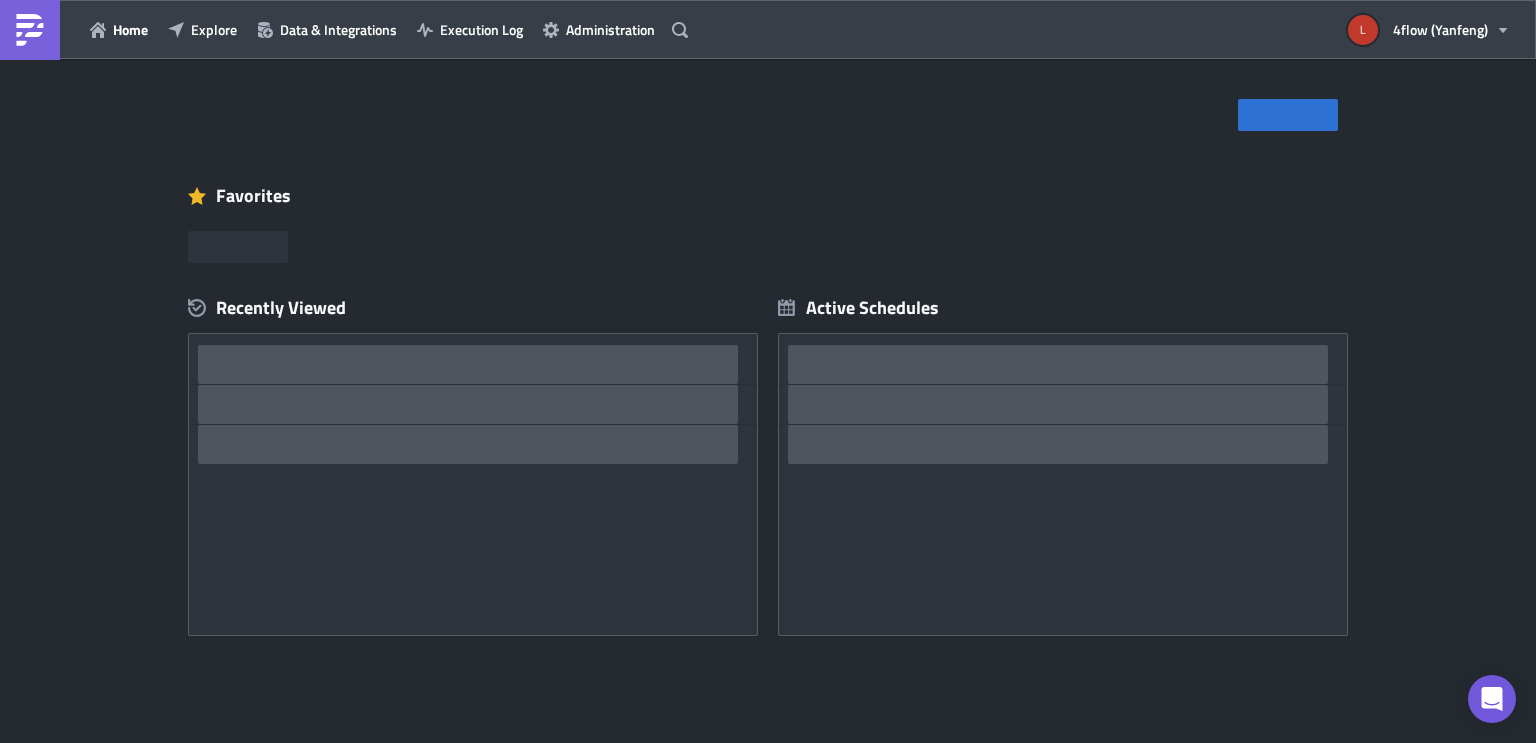 scroll, scrollTop: 0, scrollLeft: 0, axis: both 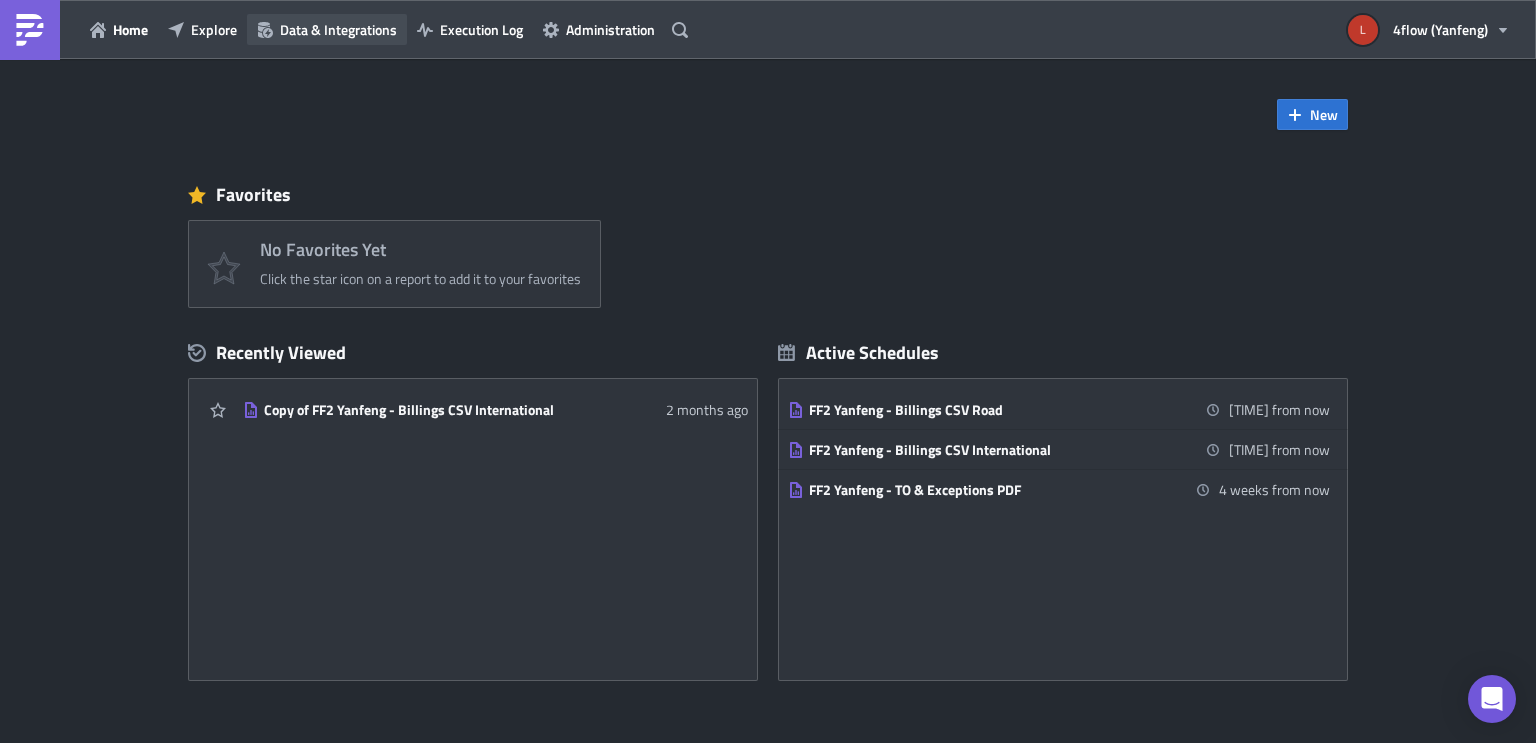 click on "Data & Integrations" at bounding box center [338, 29] 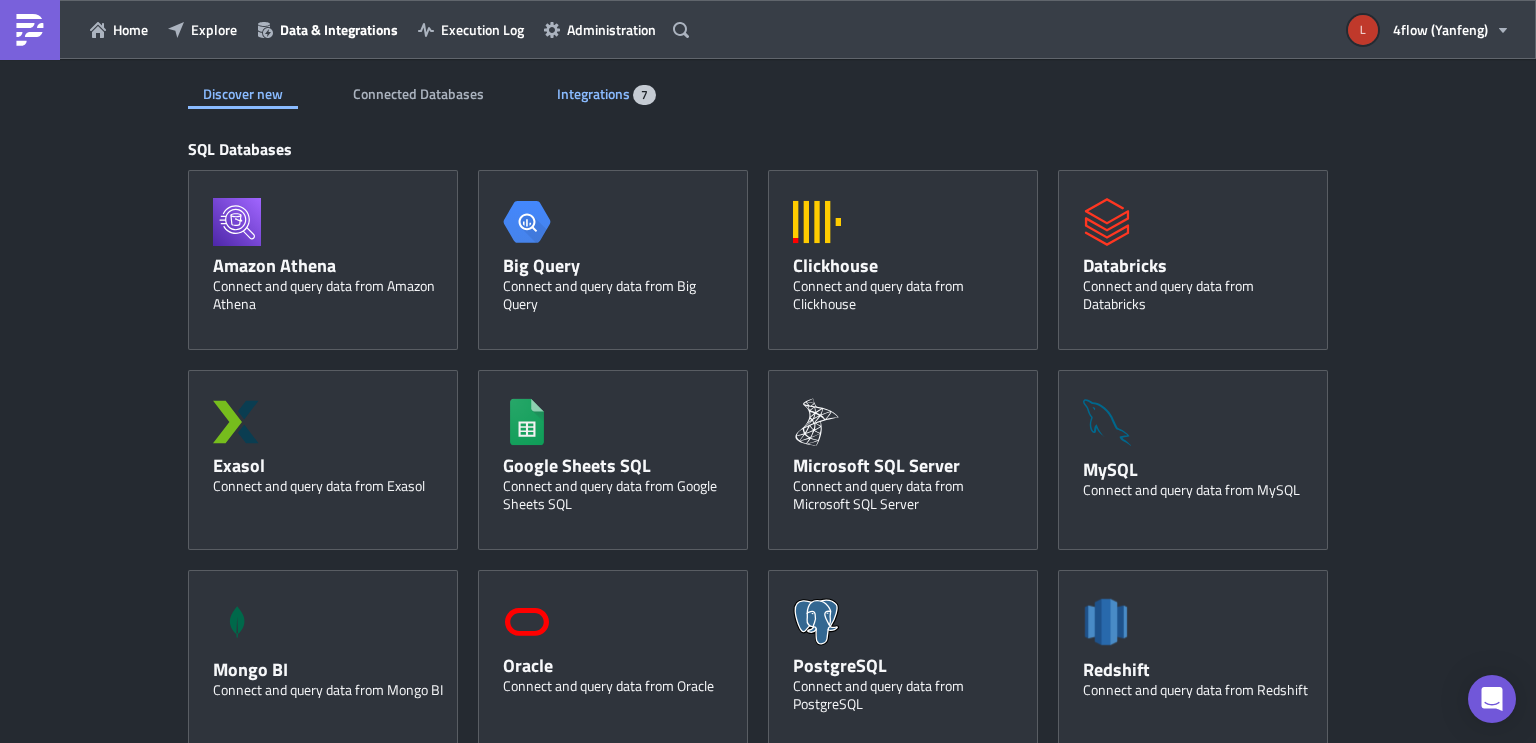 click on "Integrations" at bounding box center [595, 93] 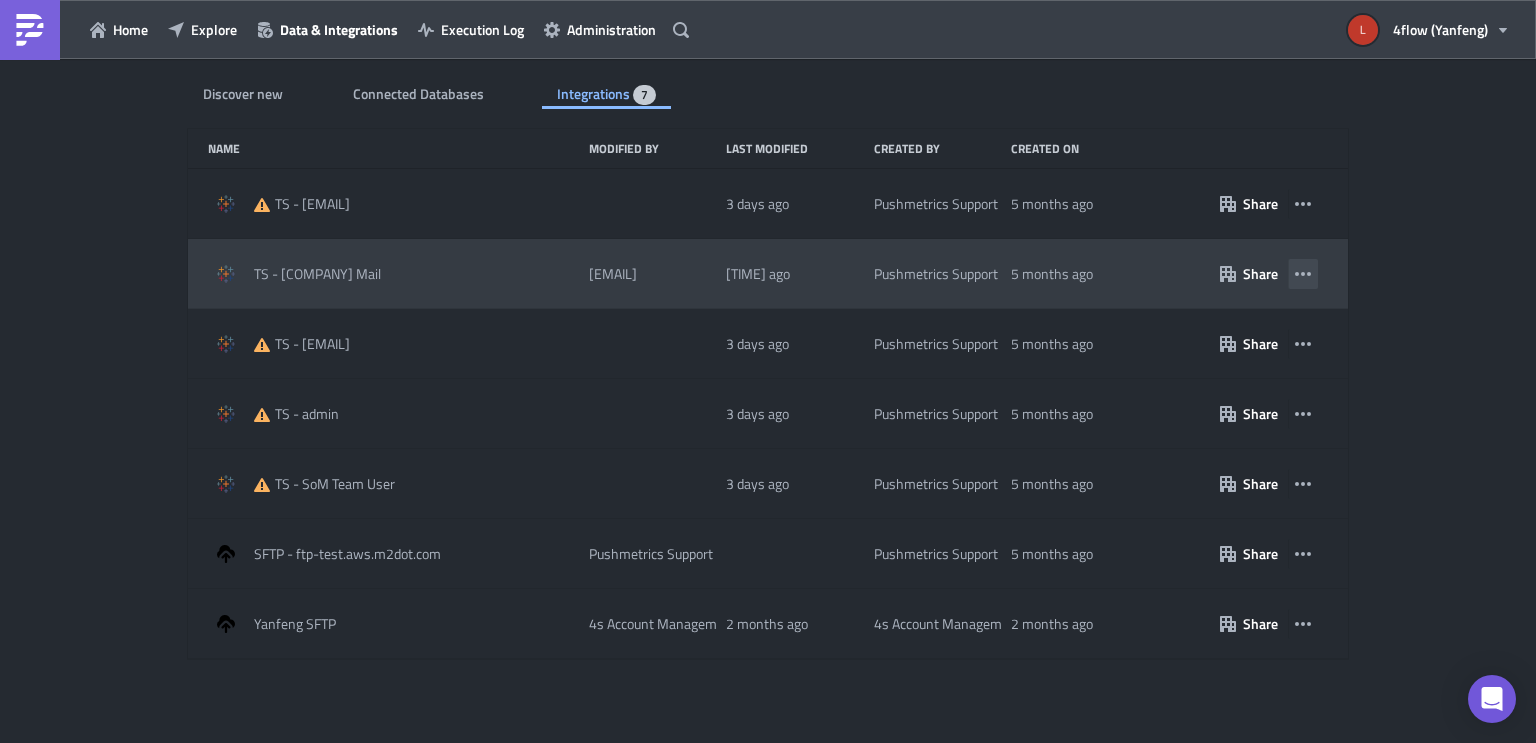 click 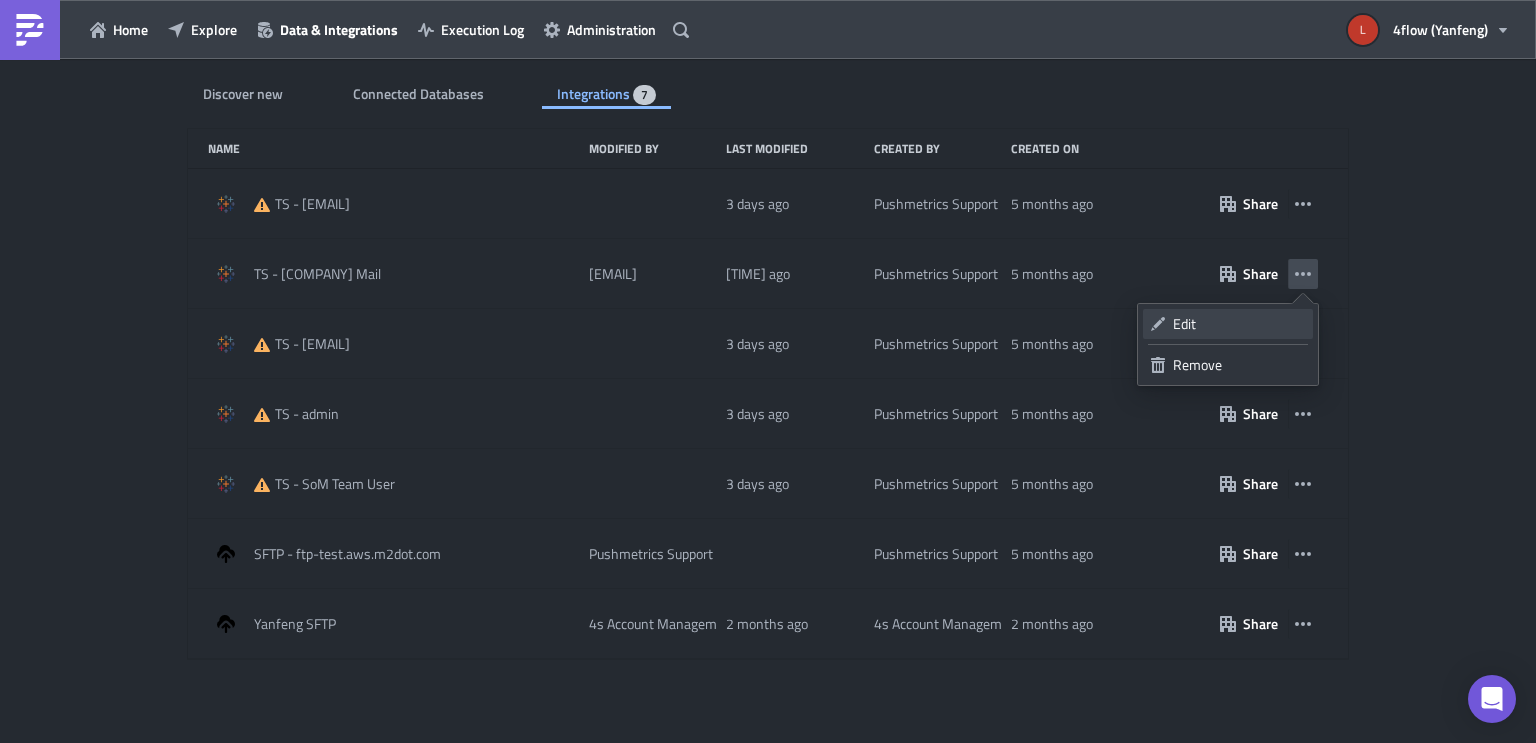 click on "Edit" at bounding box center (1239, 324) 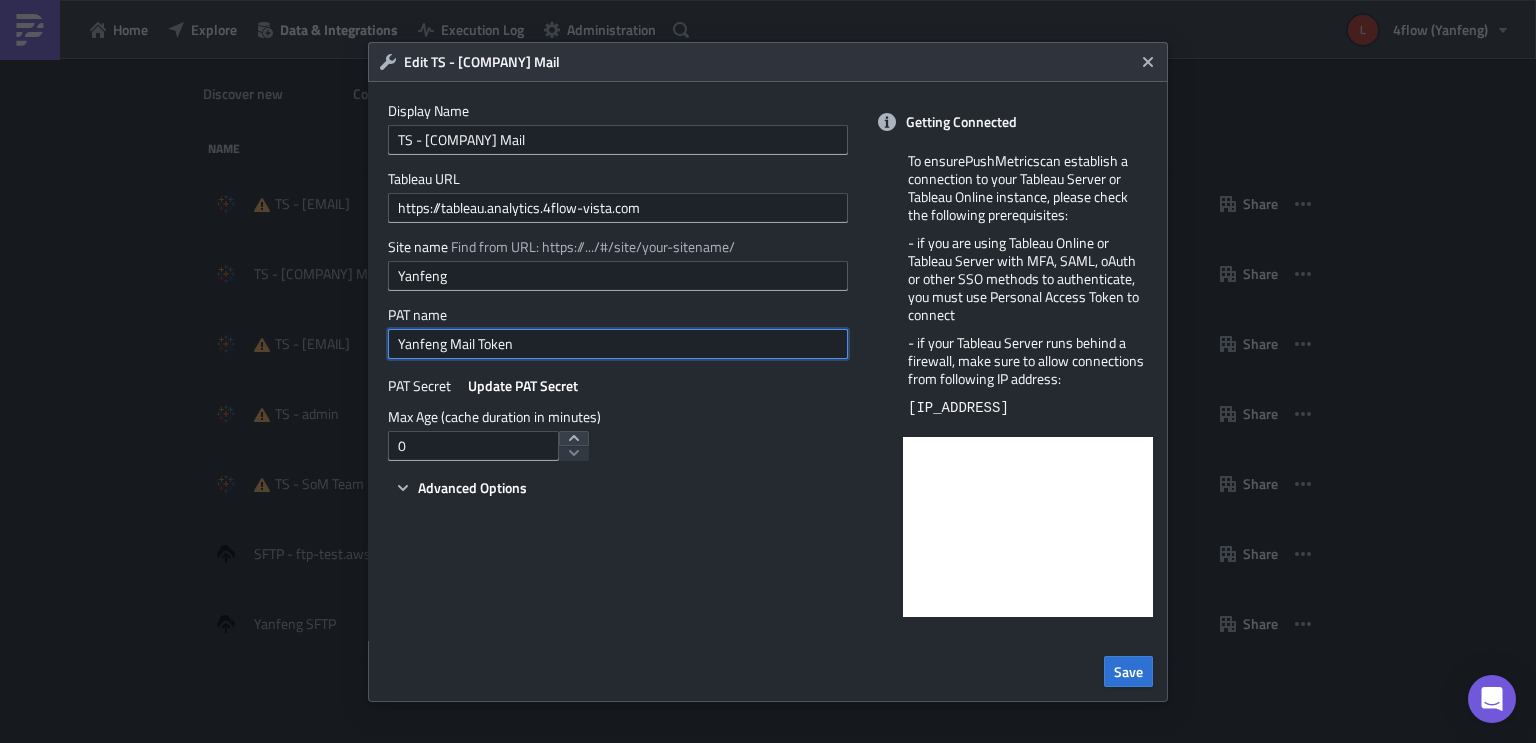 click on "Yanfeng Mail Token" at bounding box center [618, 344] 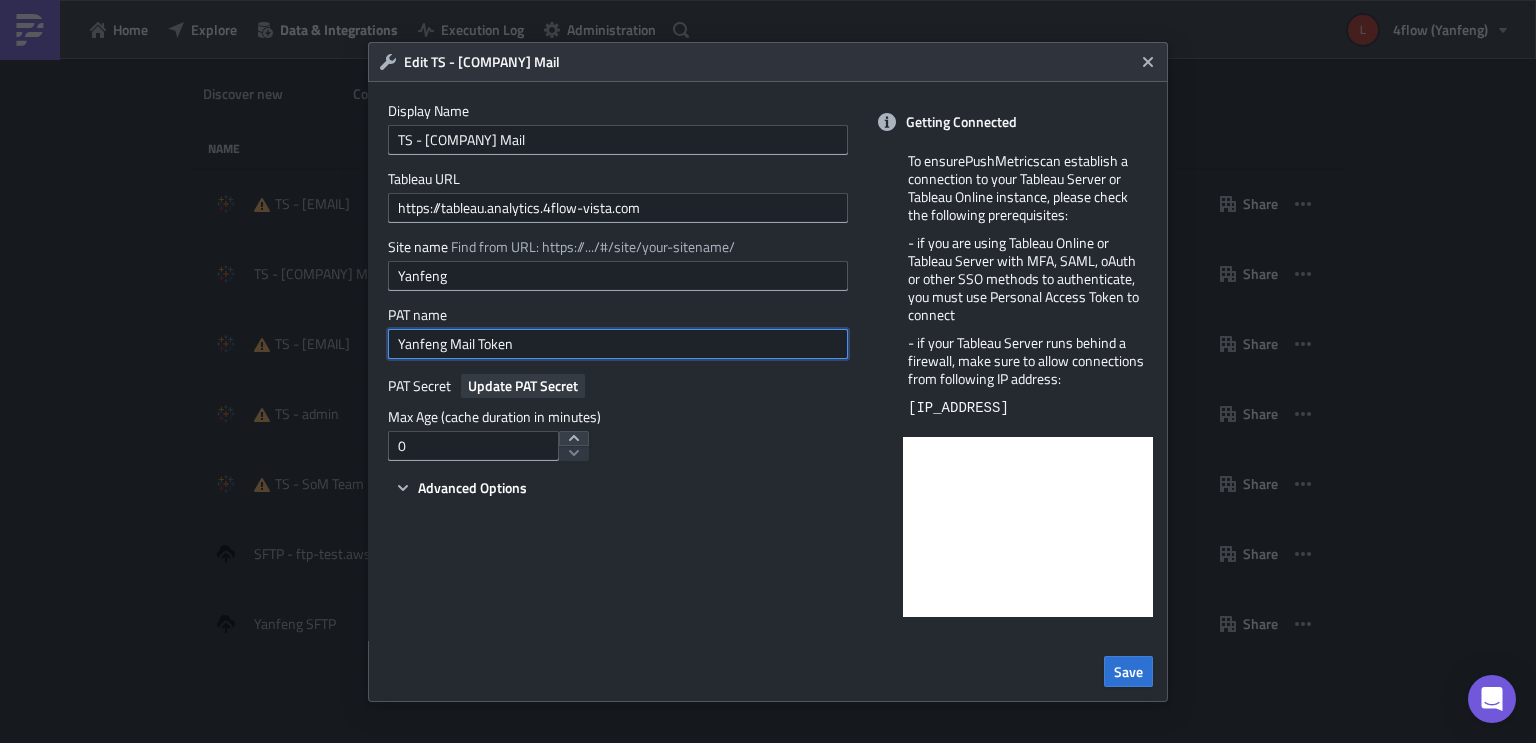 paste on "PushMetrics" 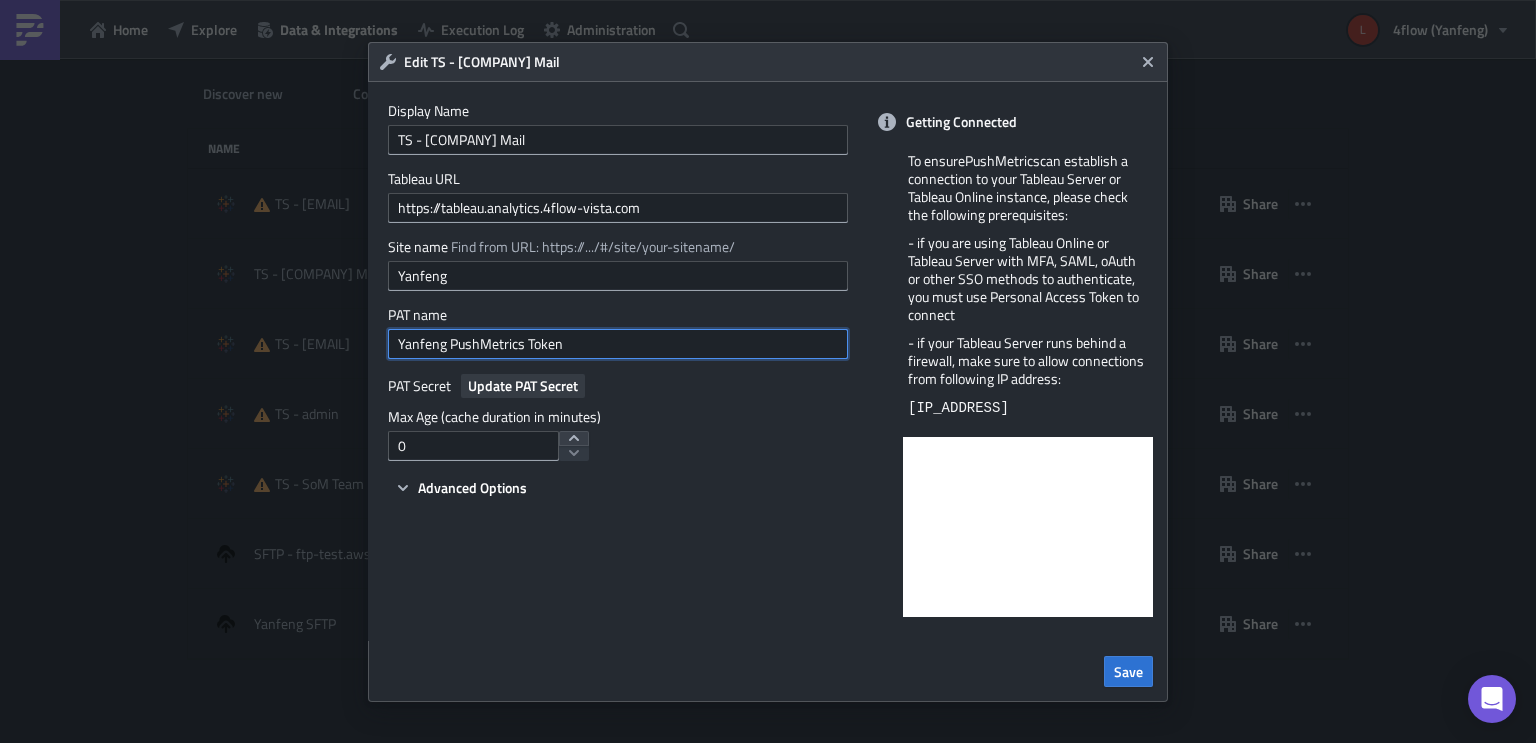 type on "Yanfeng PushMetrics Token" 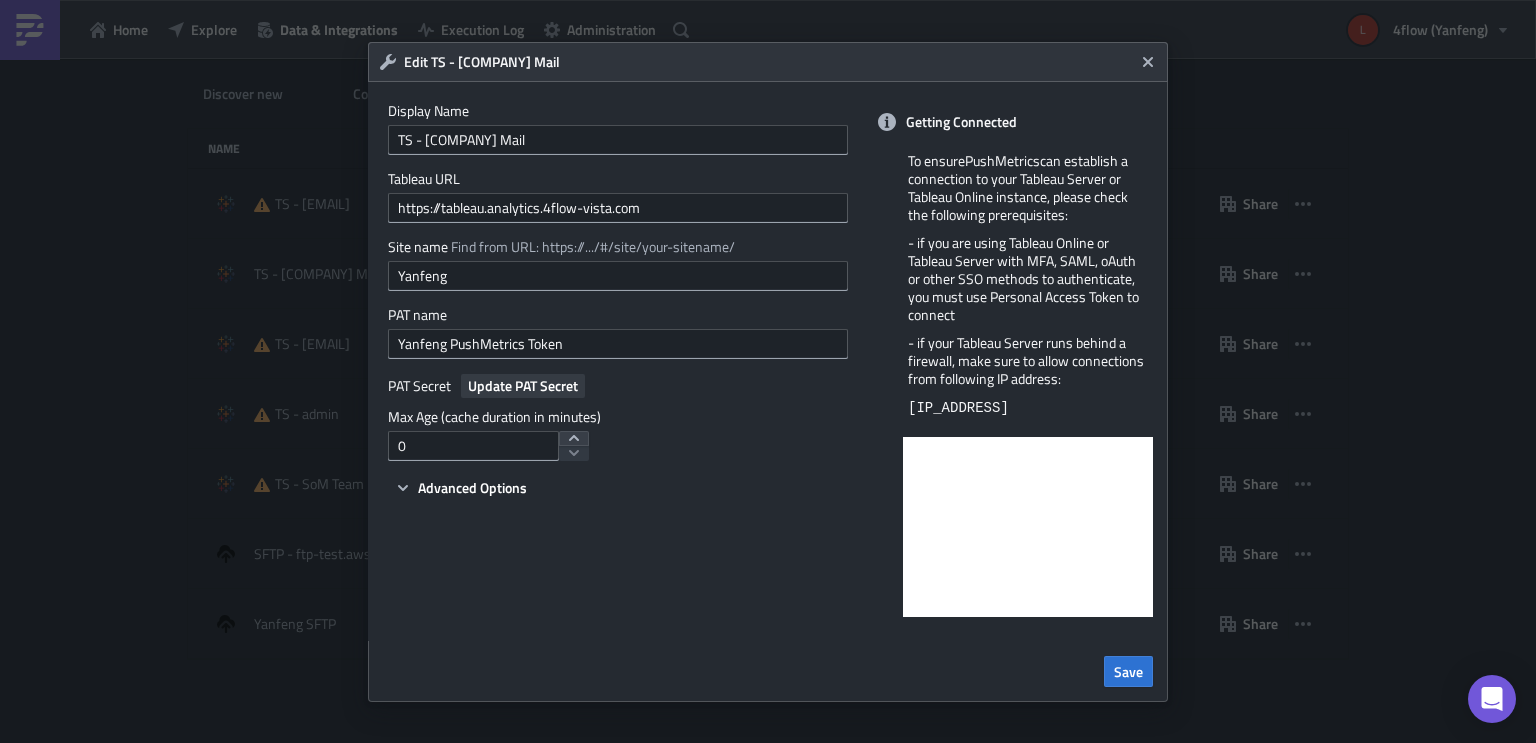 click on "Update PAT Secret" at bounding box center (523, 385) 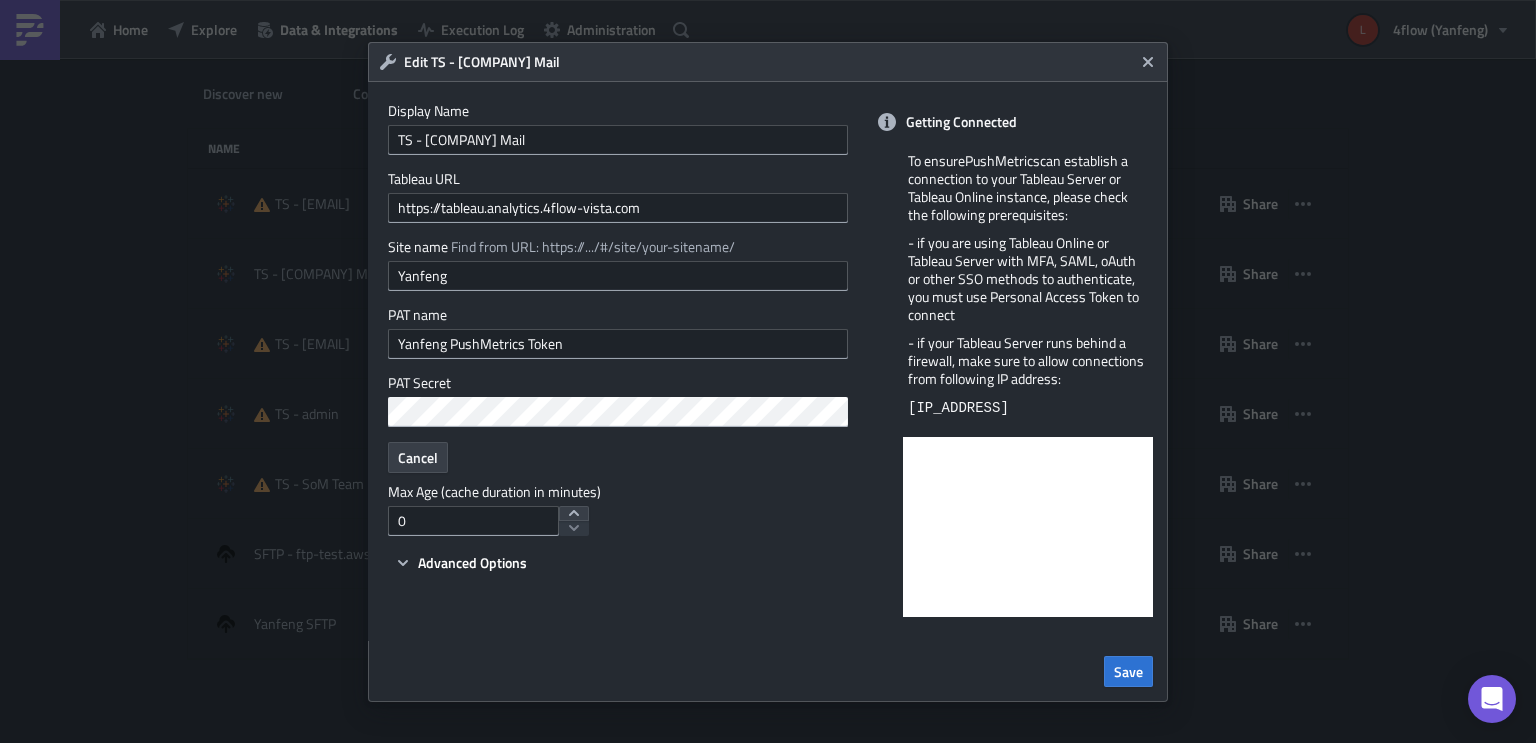 type 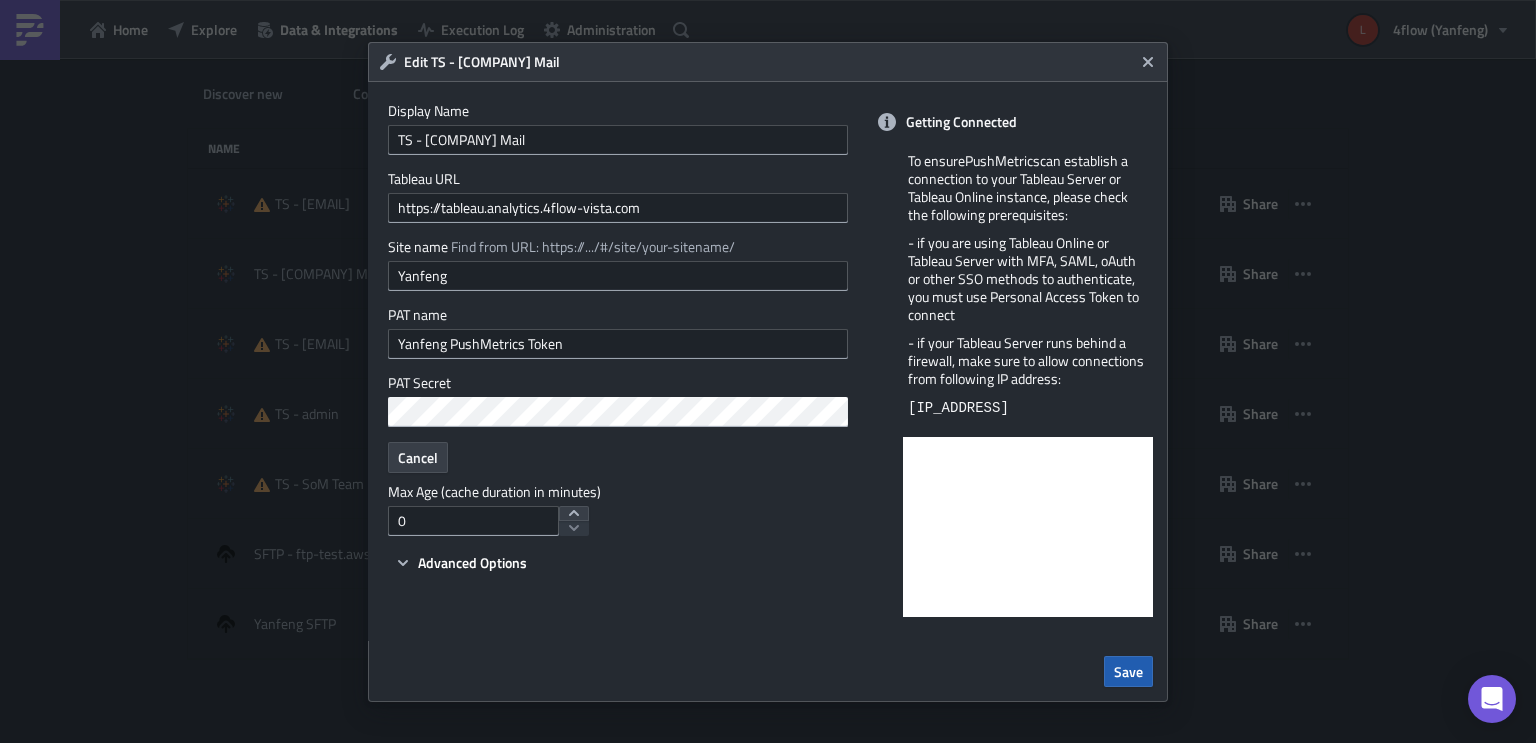 click on "Save" at bounding box center (1128, 671) 